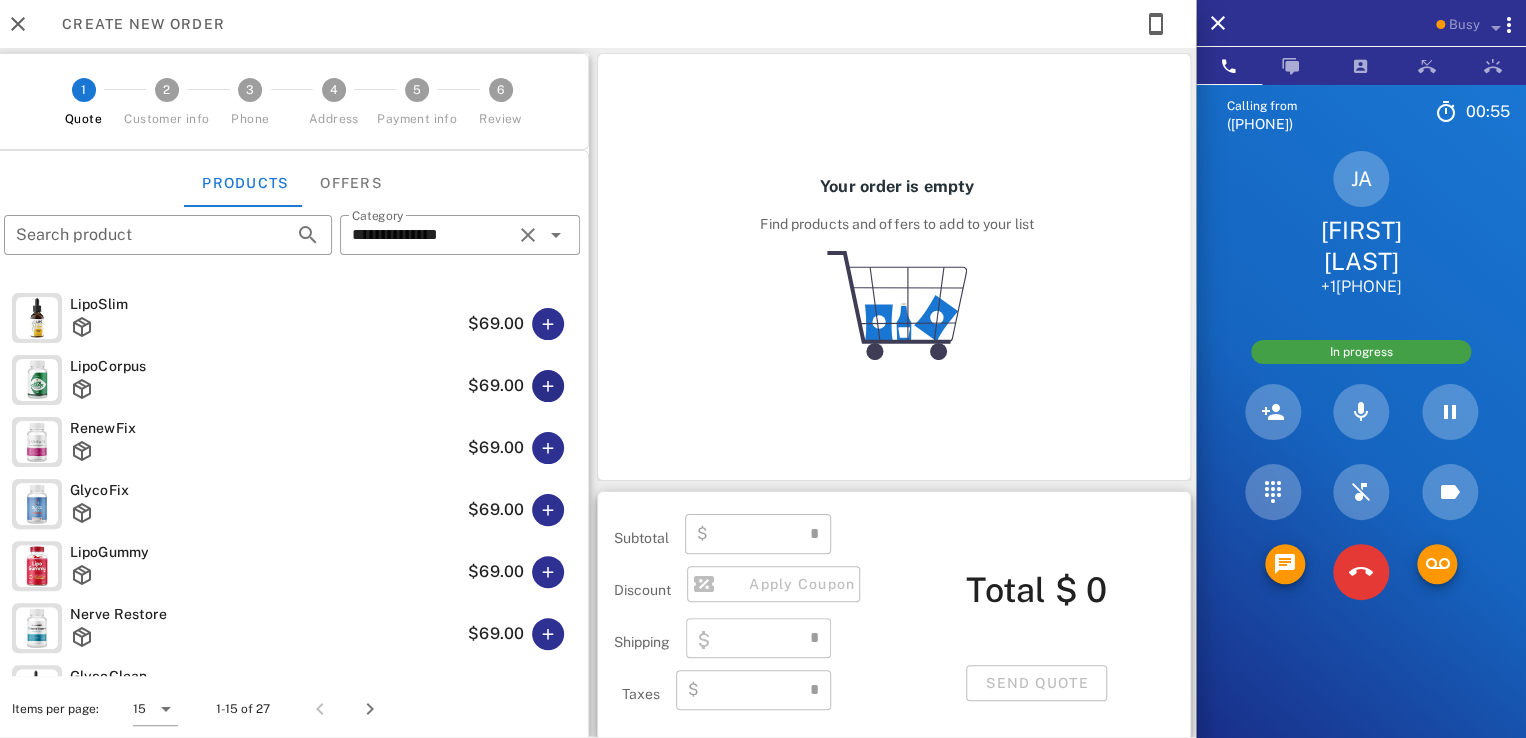 type on "****" 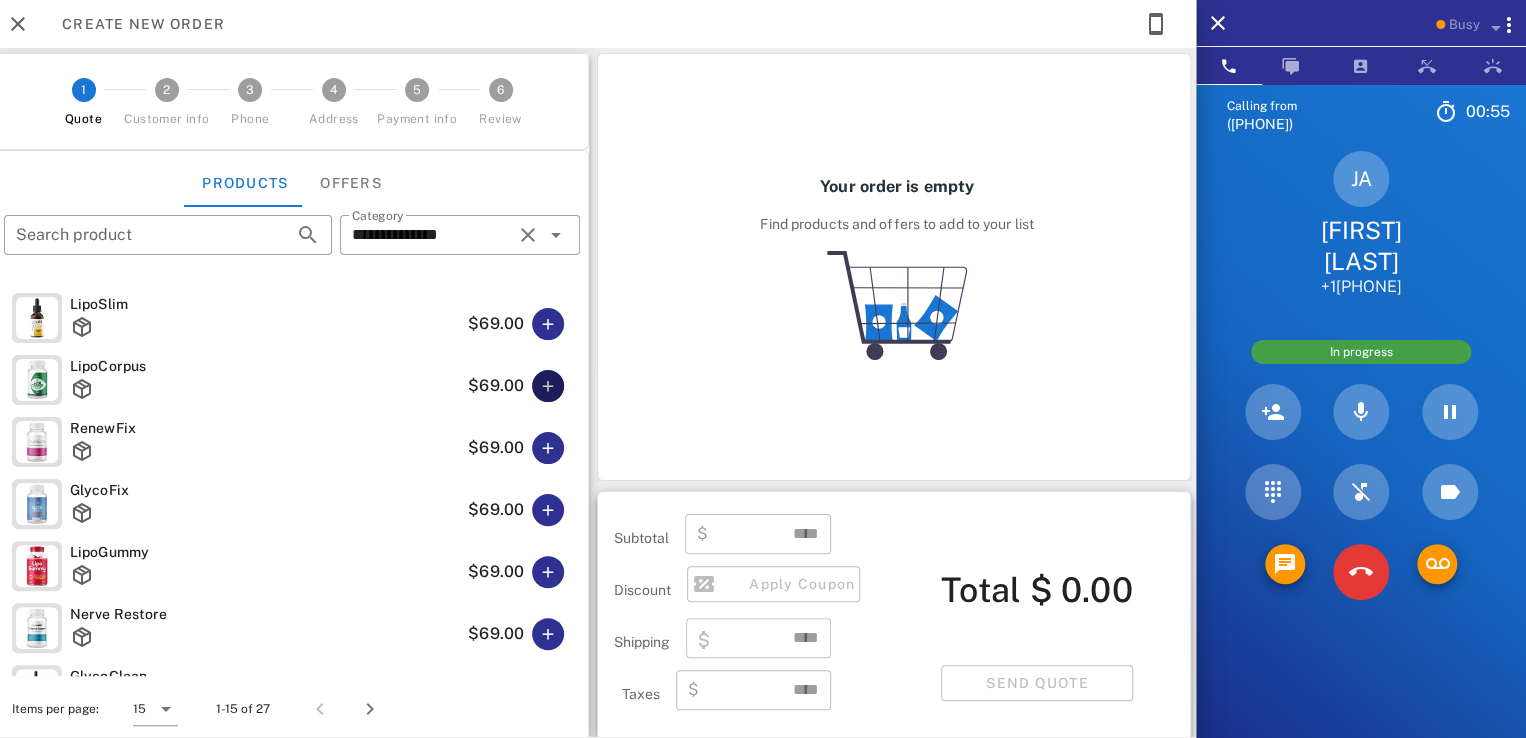click at bounding box center (548, 386) 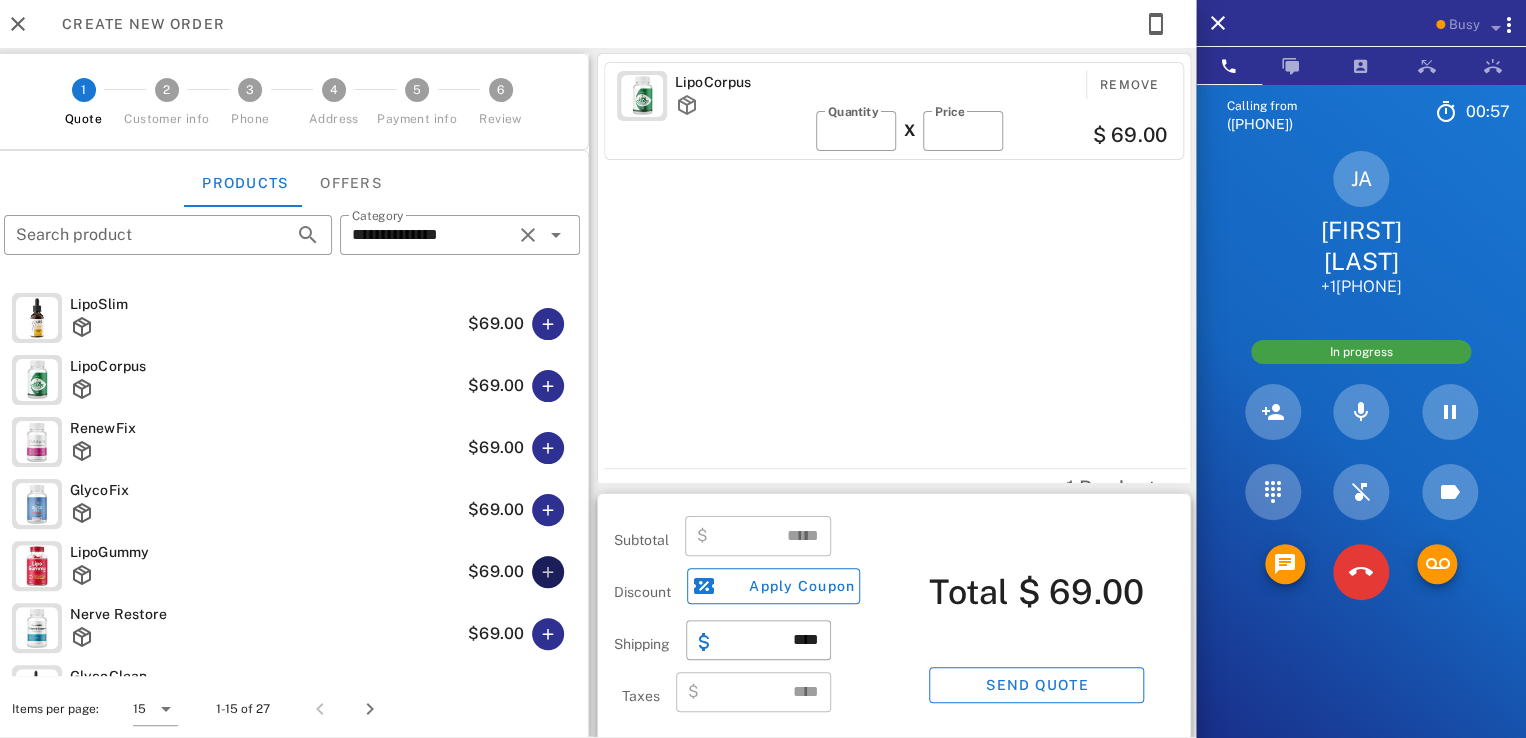 click at bounding box center [548, 572] 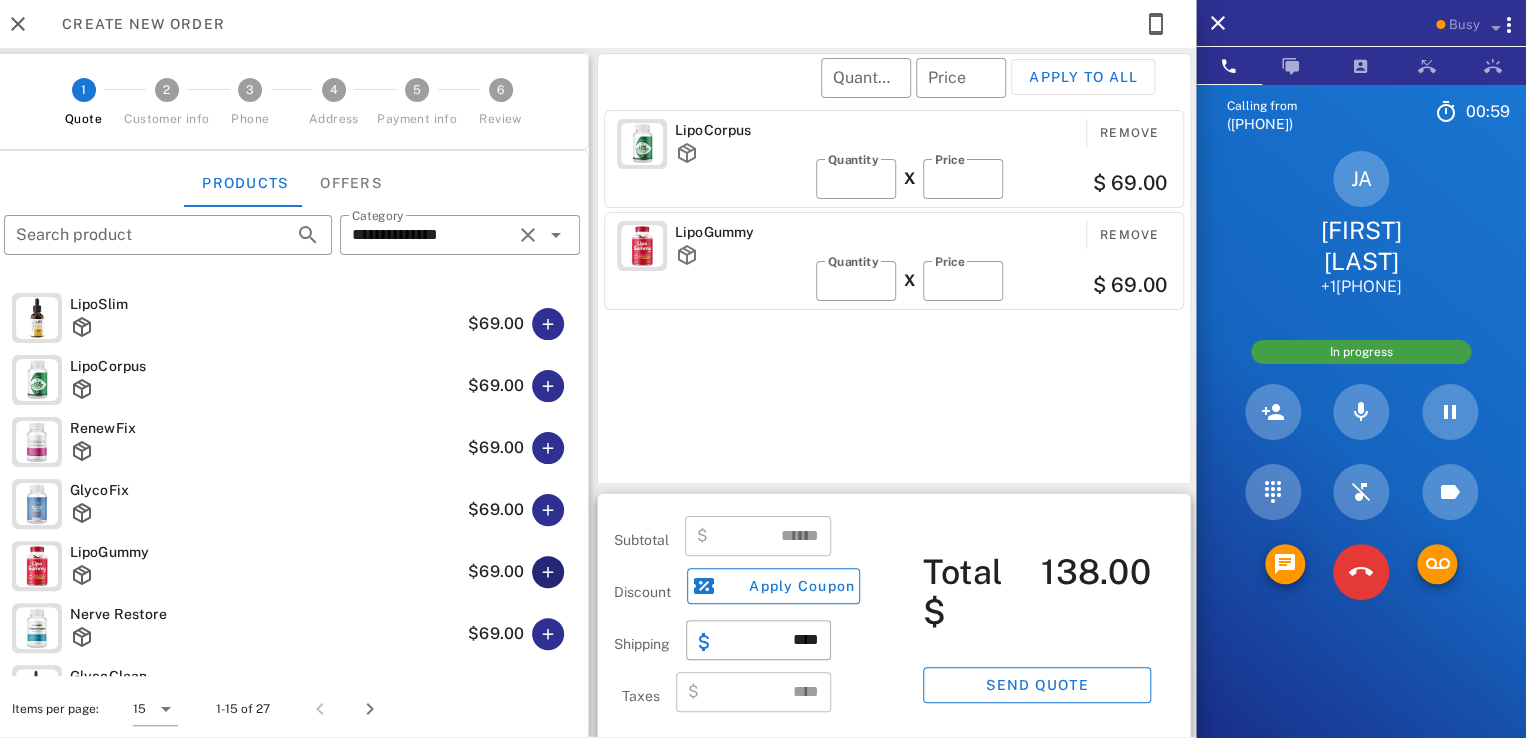 scroll, scrollTop: 128, scrollLeft: 0, axis: vertical 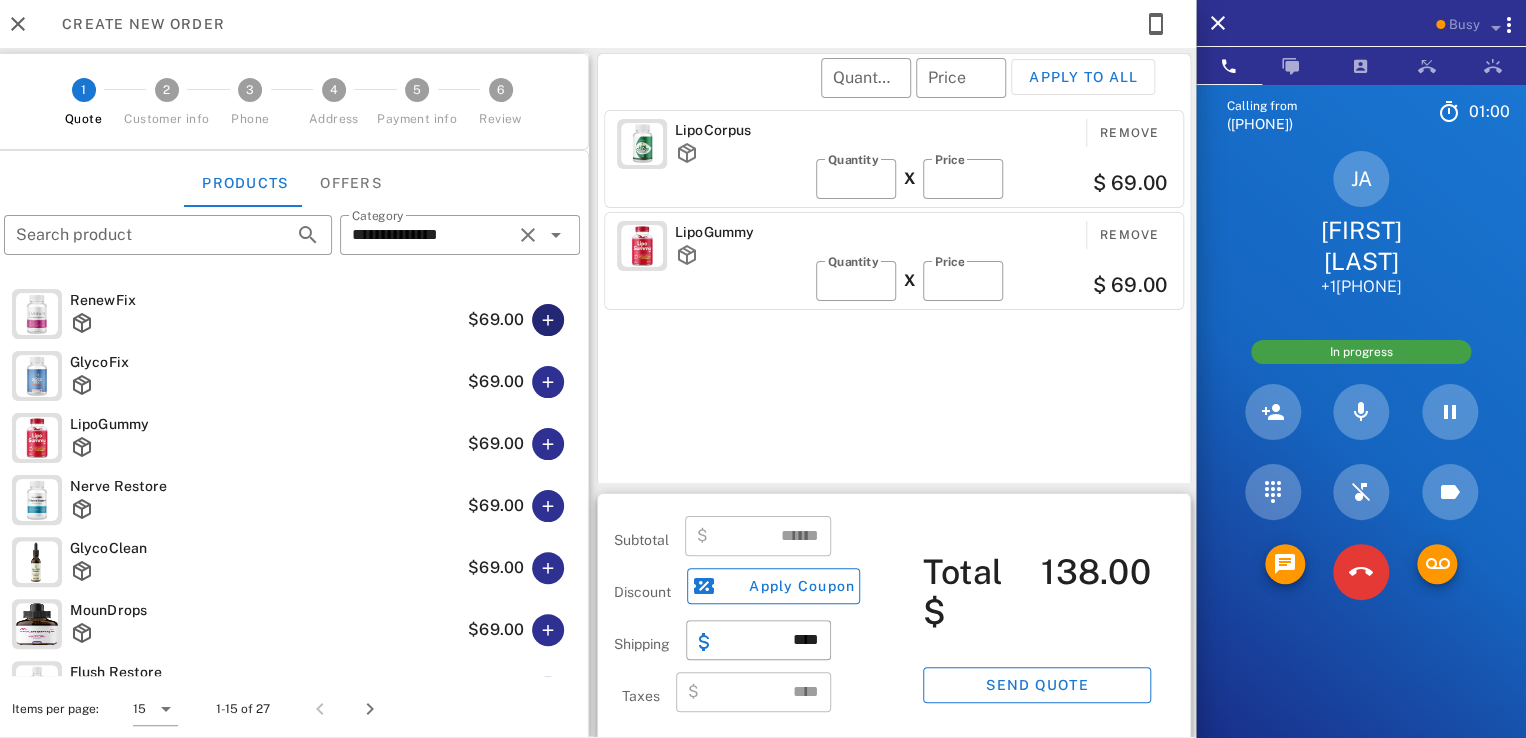 click at bounding box center (548, 320) 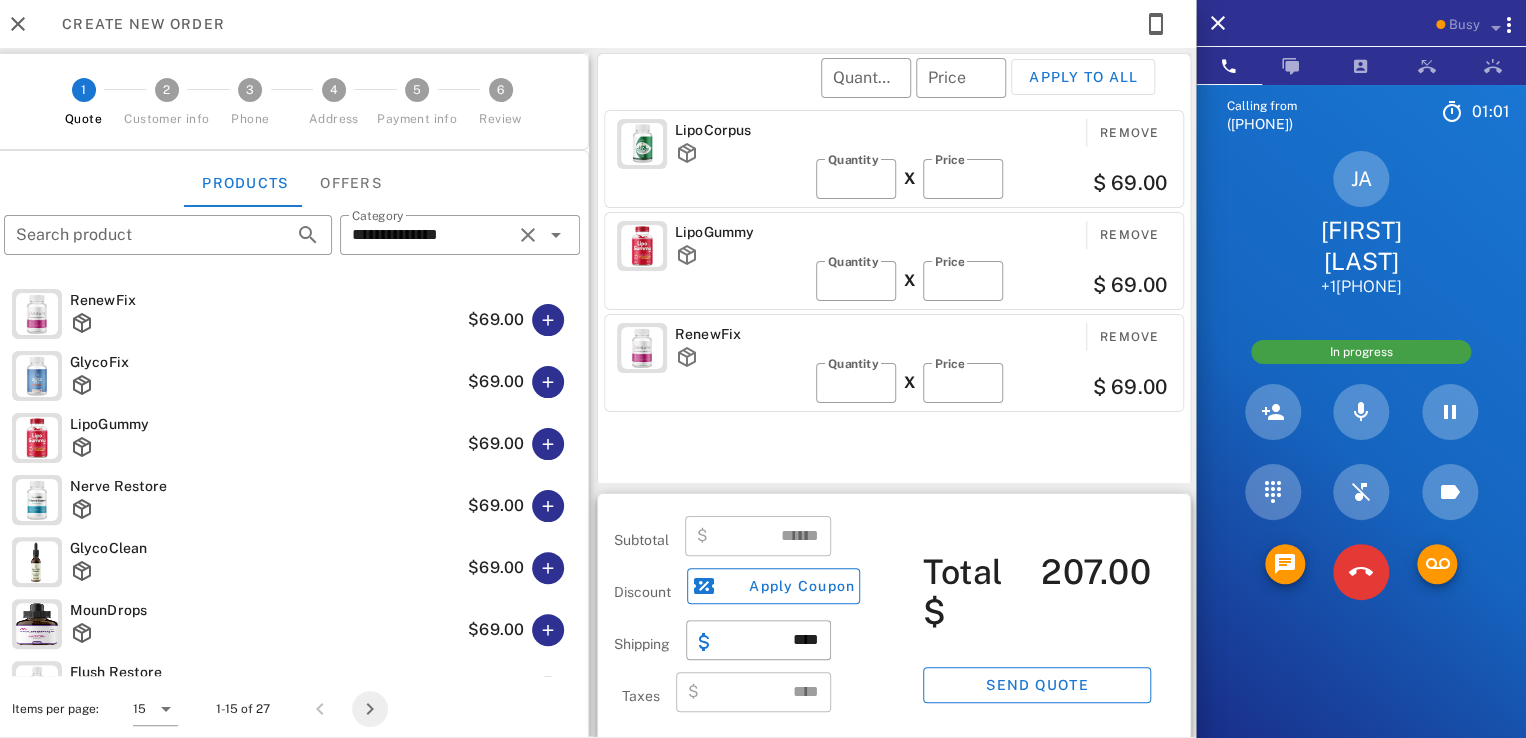 click at bounding box center [370, 709] 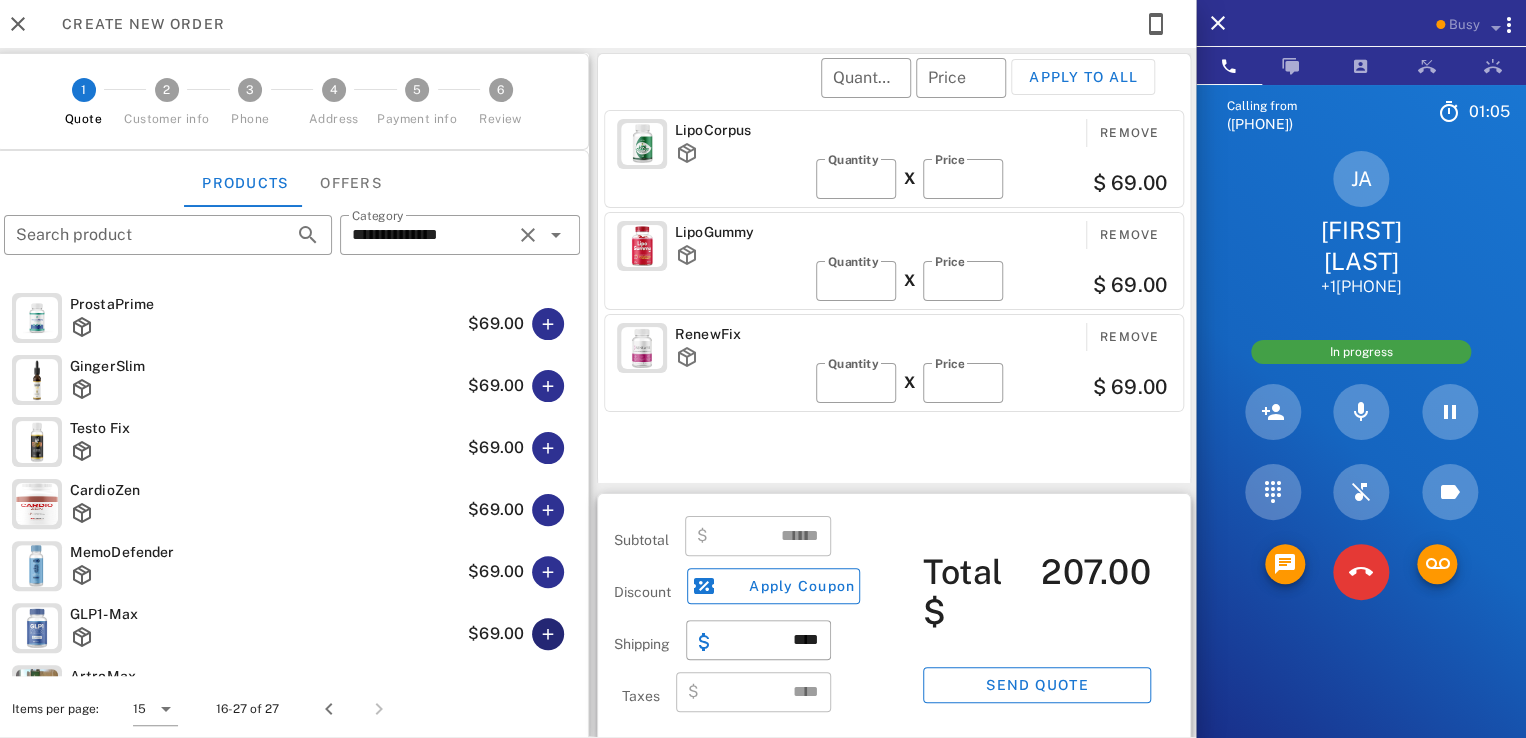 click at bounding box center [548, 634] 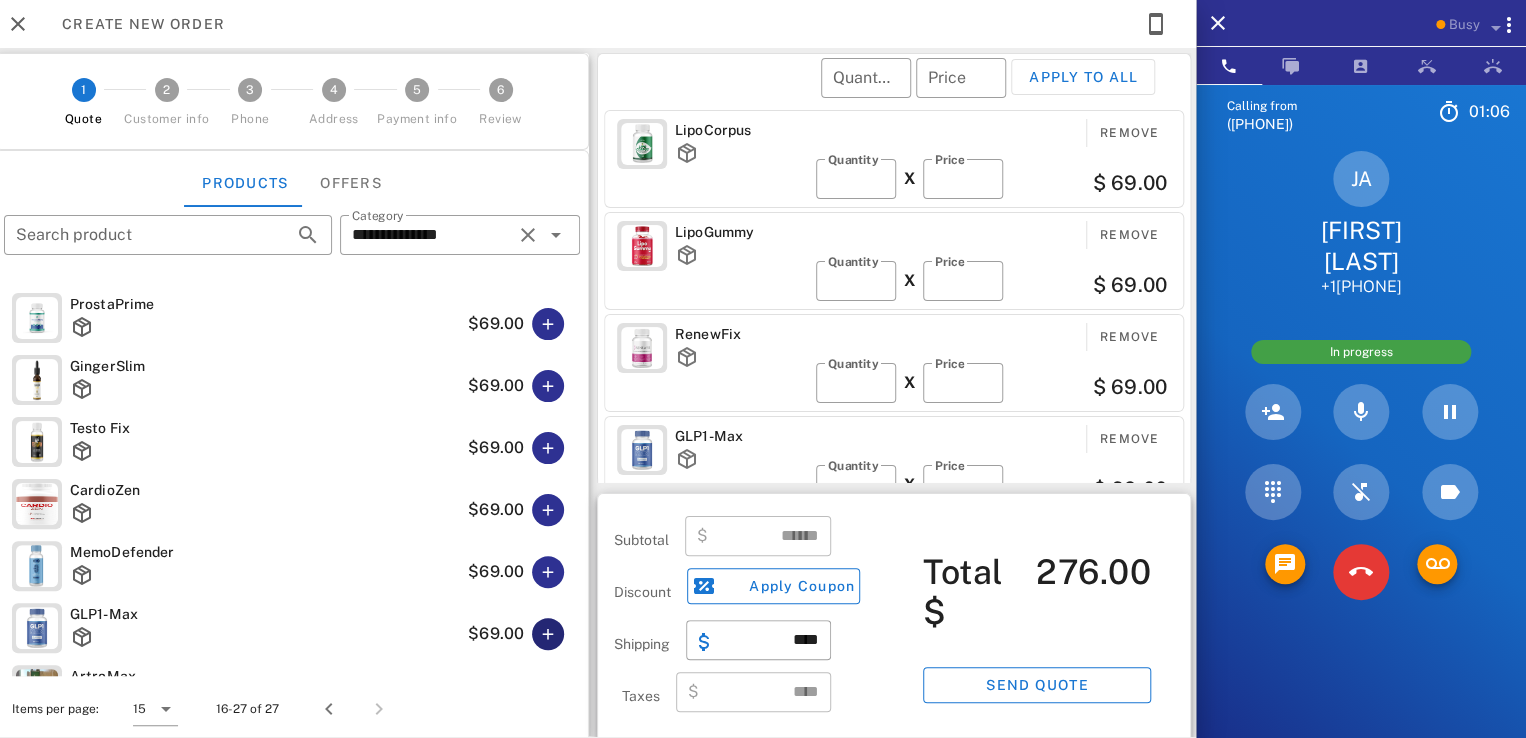 scroll, scrollTop: 4, scrollLeft: 0, axis: vertical 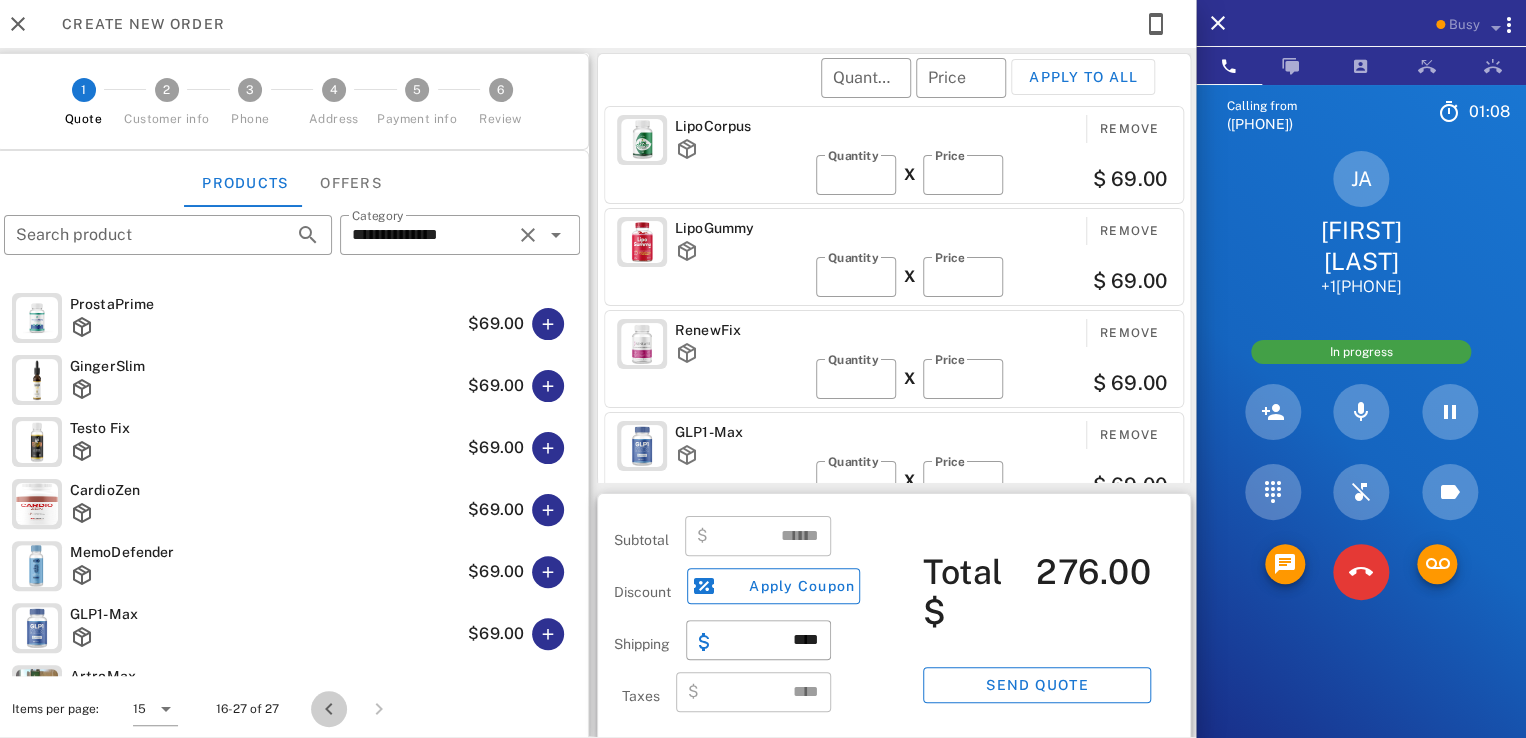 click at bounding box center [329, 709] 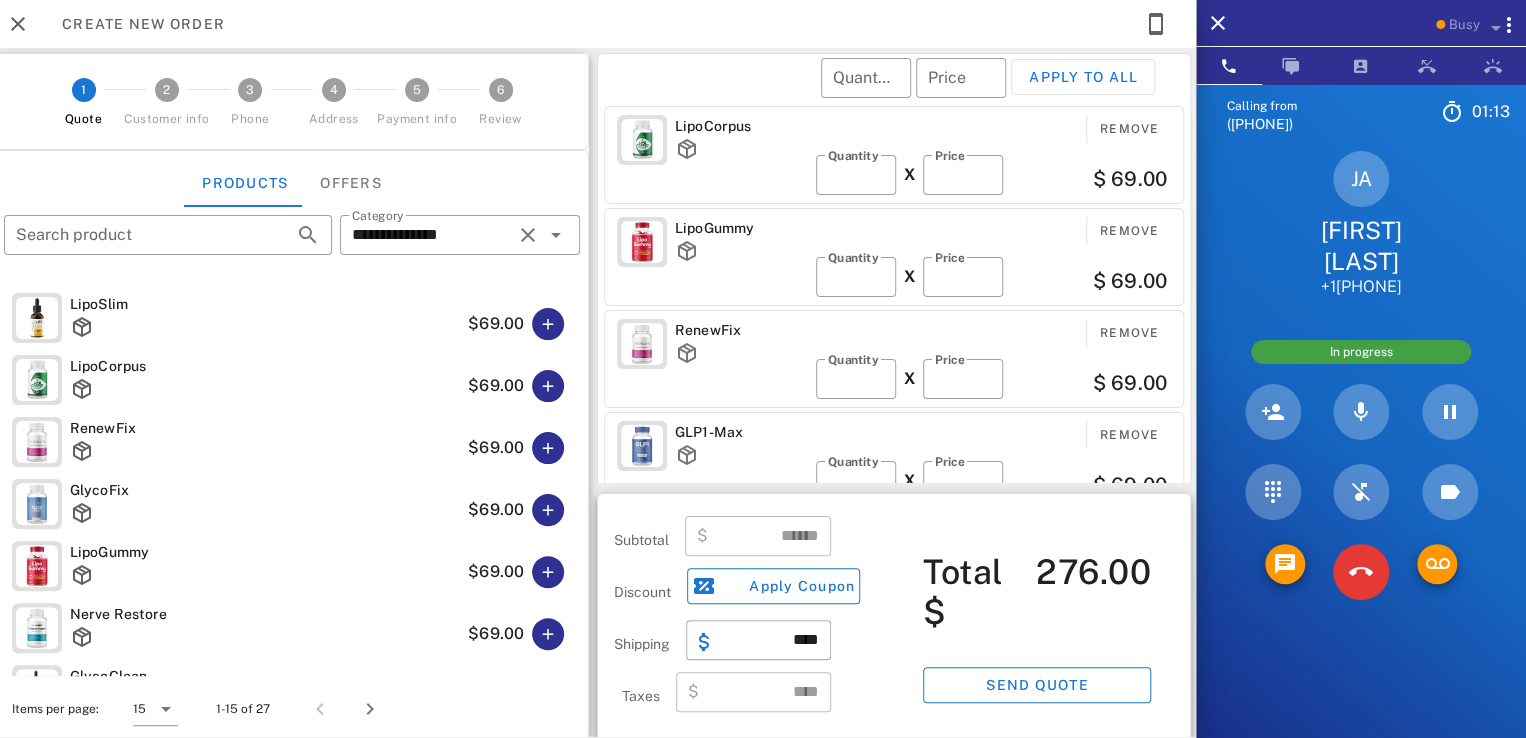 click on "Items per page: 15  1-15 of 27" at bounding box center [292, 709] 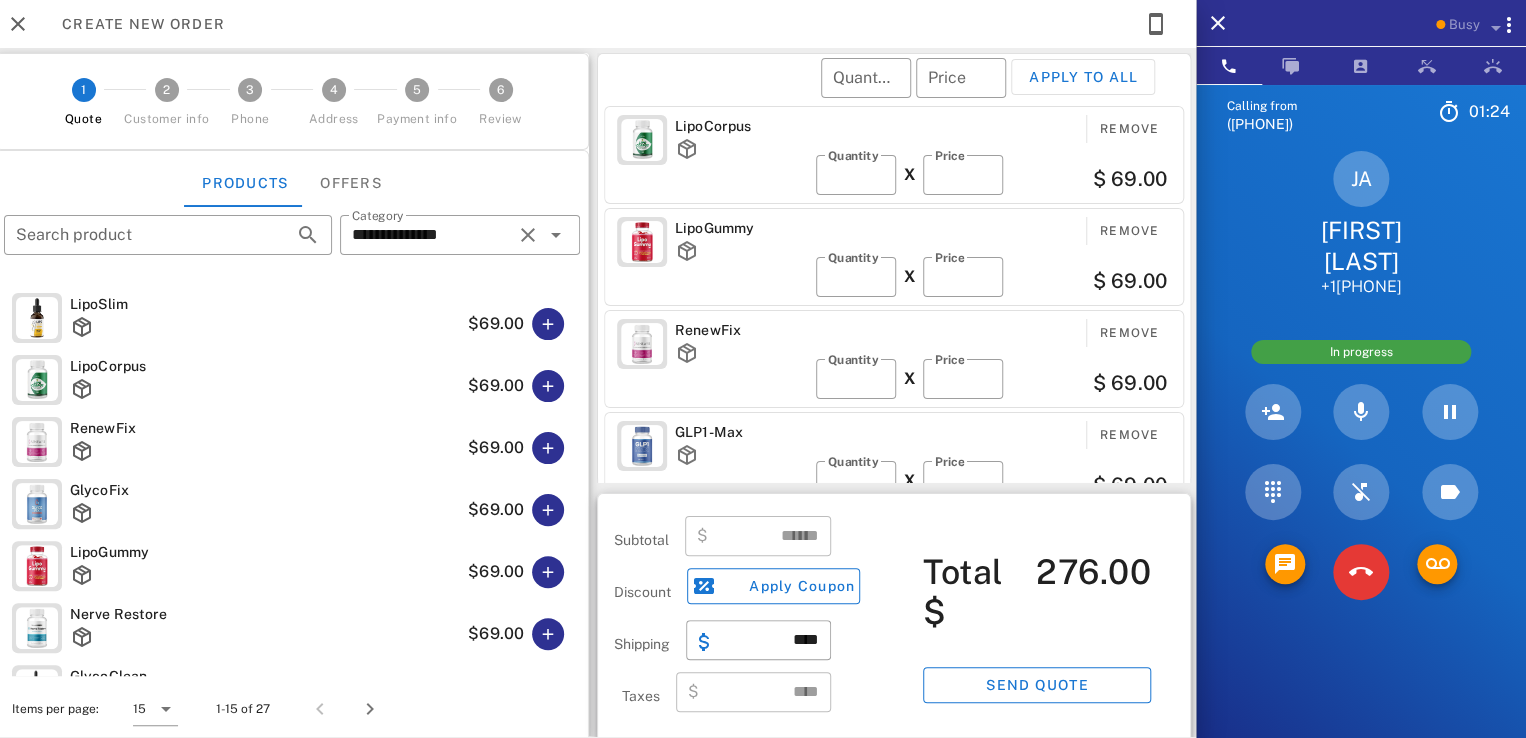 scroll, scrollTop: 9, scrollLeft: 0, axis: vertical 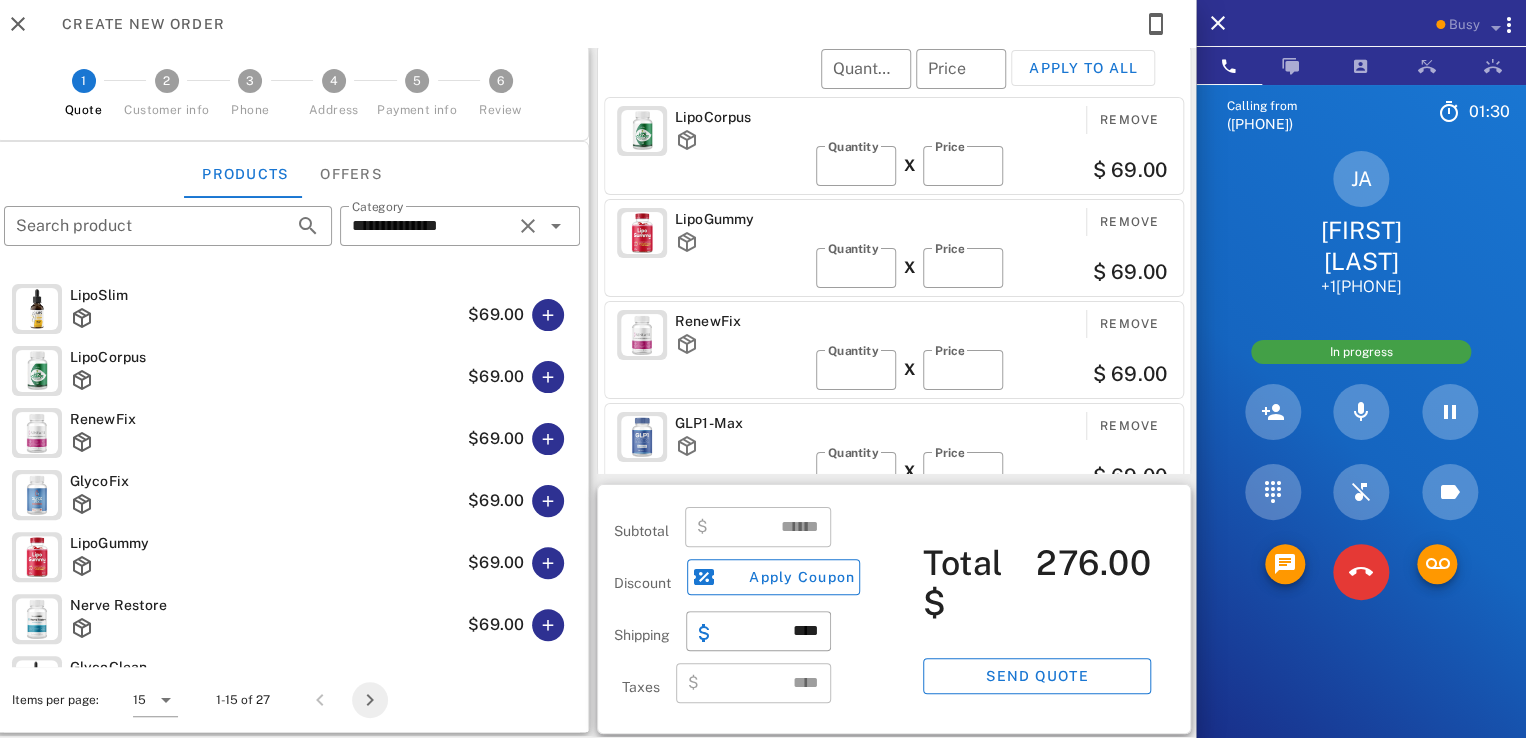 click at bounding box center (370, 700) 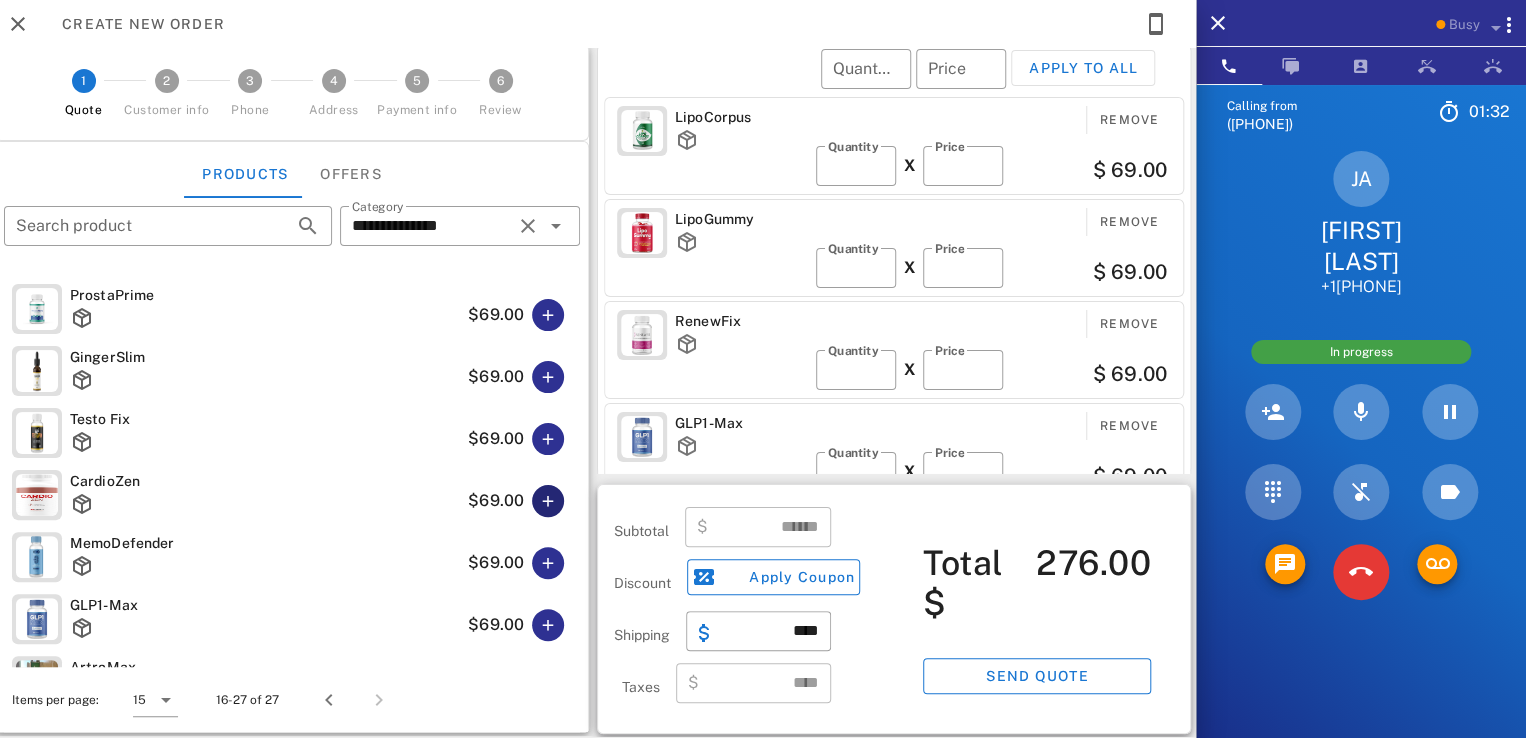 click at bounding box center (548, 501) 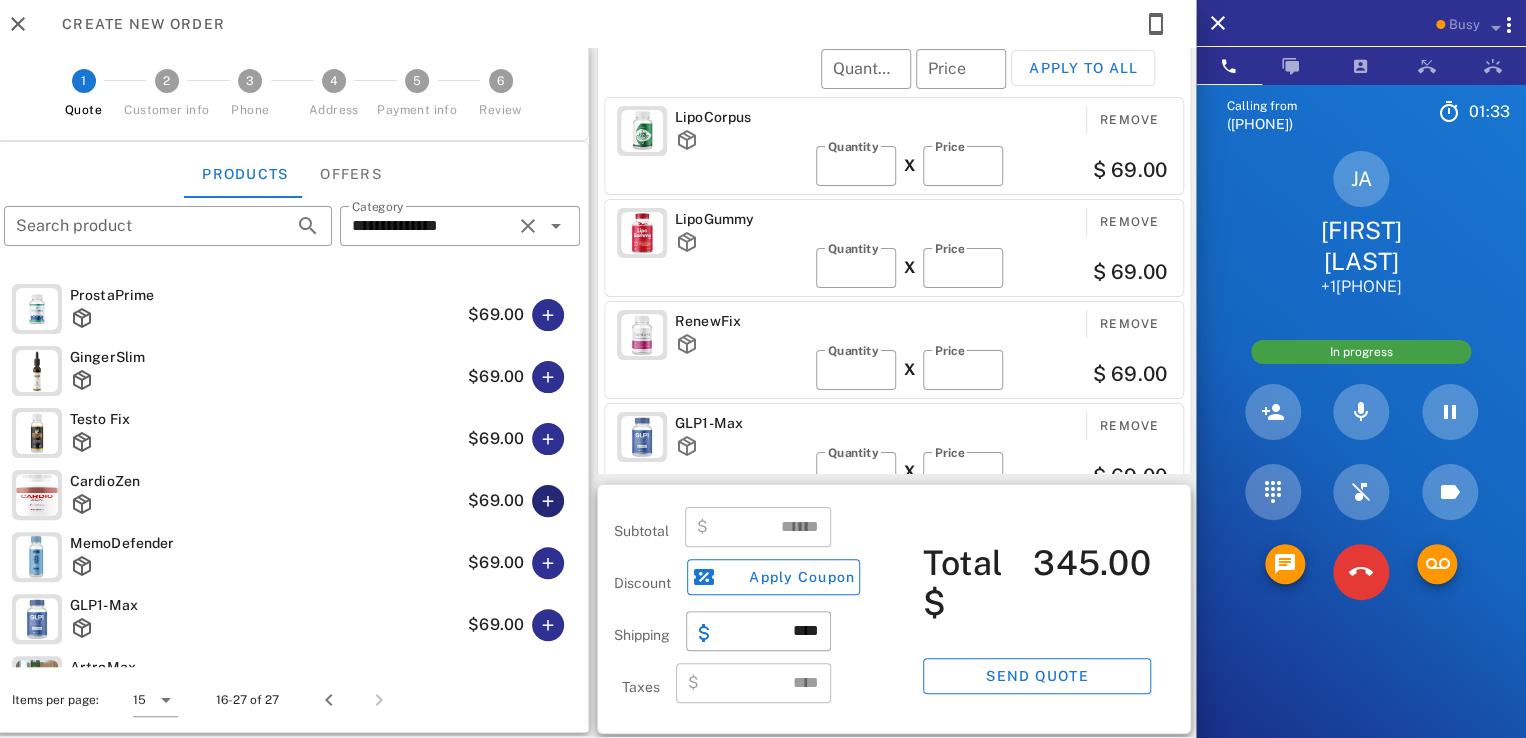 scroll, scrollTop: 106, scrollLeft: 0, axis: vertical 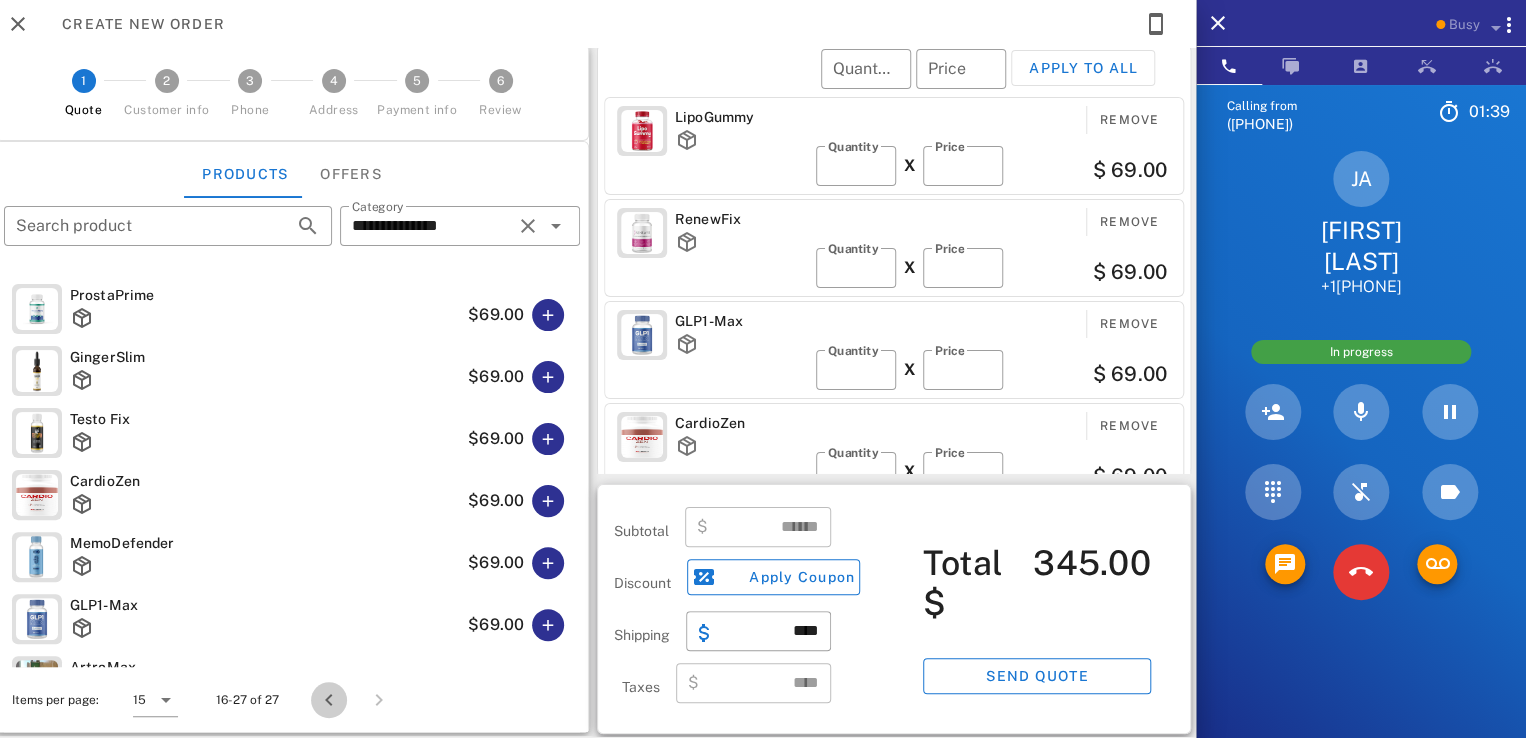 click at bounding box center (329, 700) 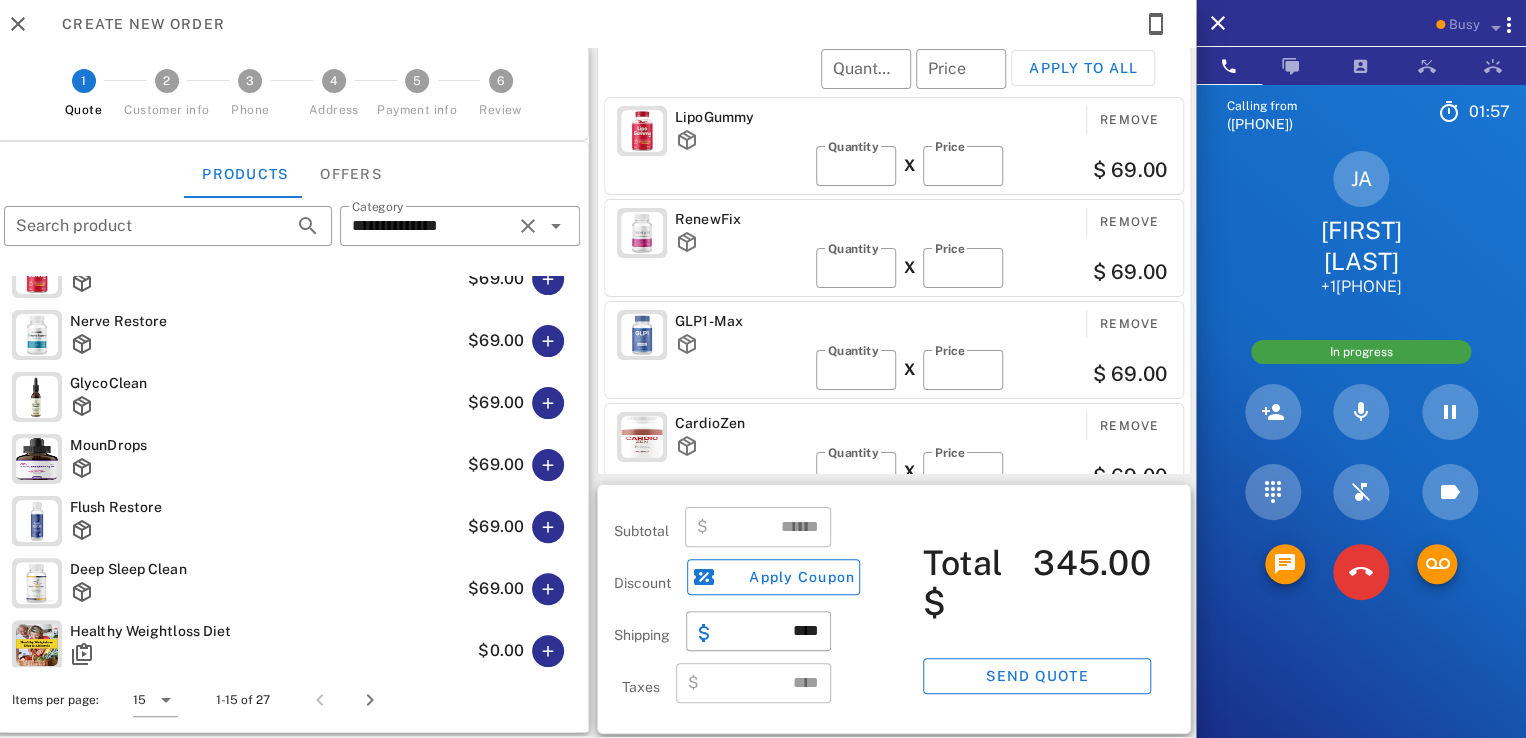 scroll, scrollTop: 338, scrollLeft: 0, axis: vertical 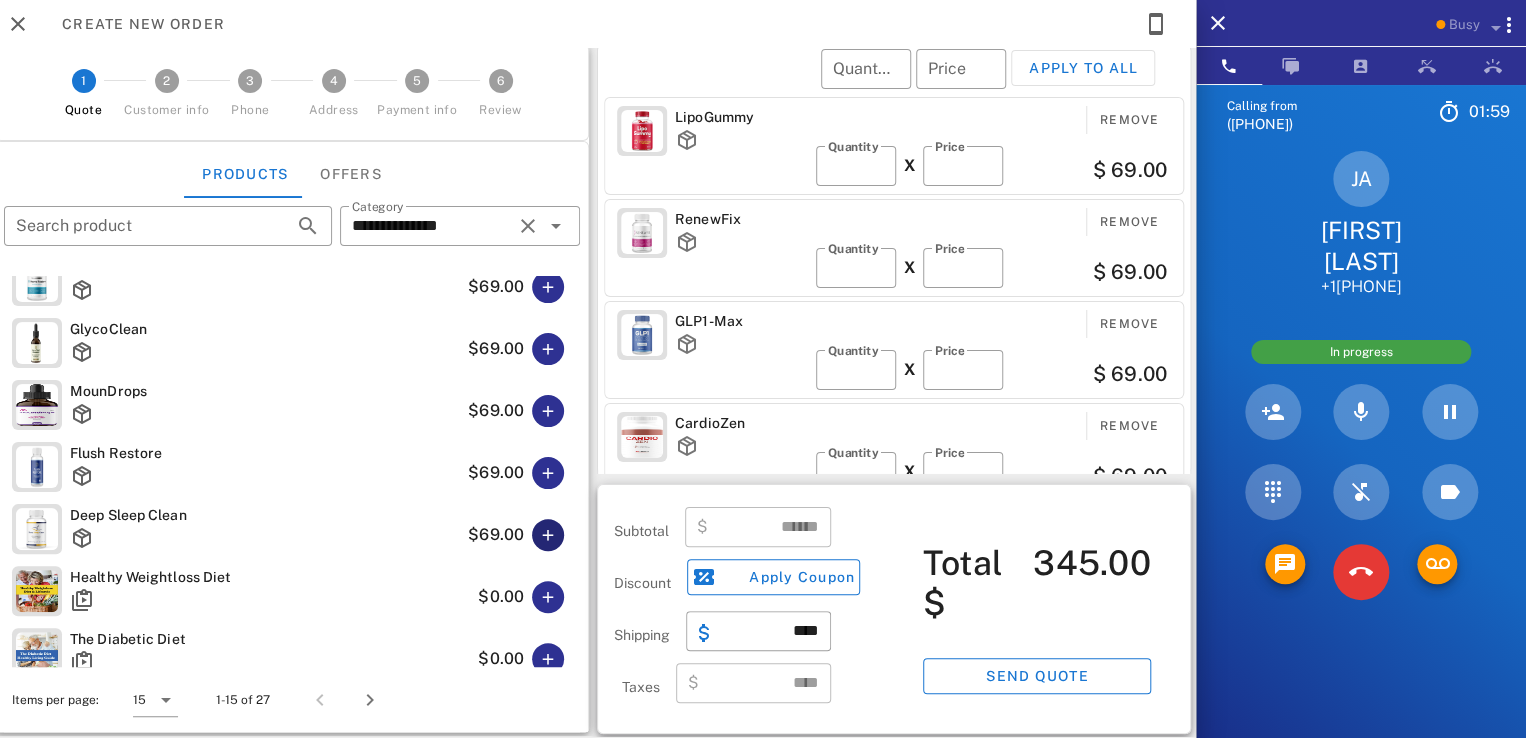 click at bounding box center [548, 535] 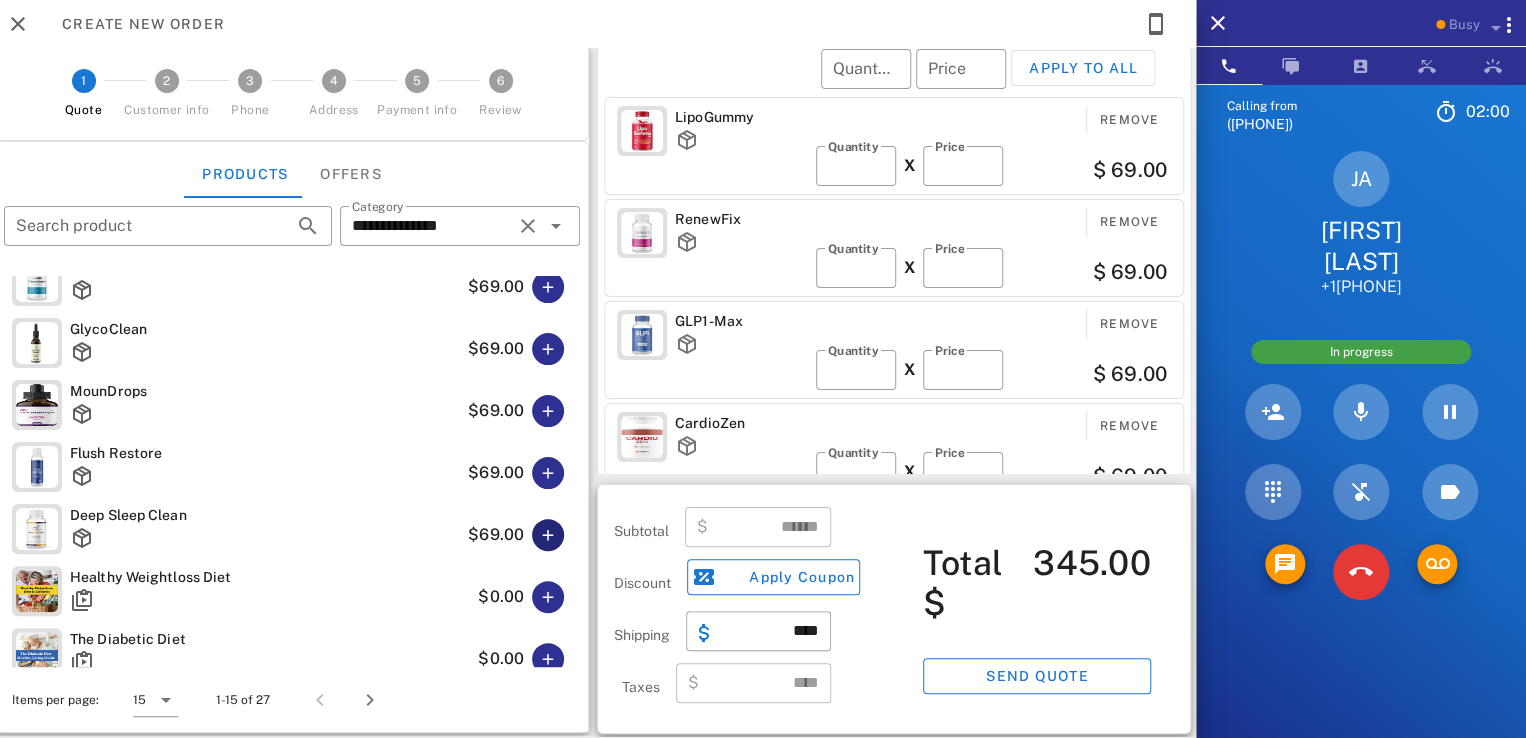 type on "******" 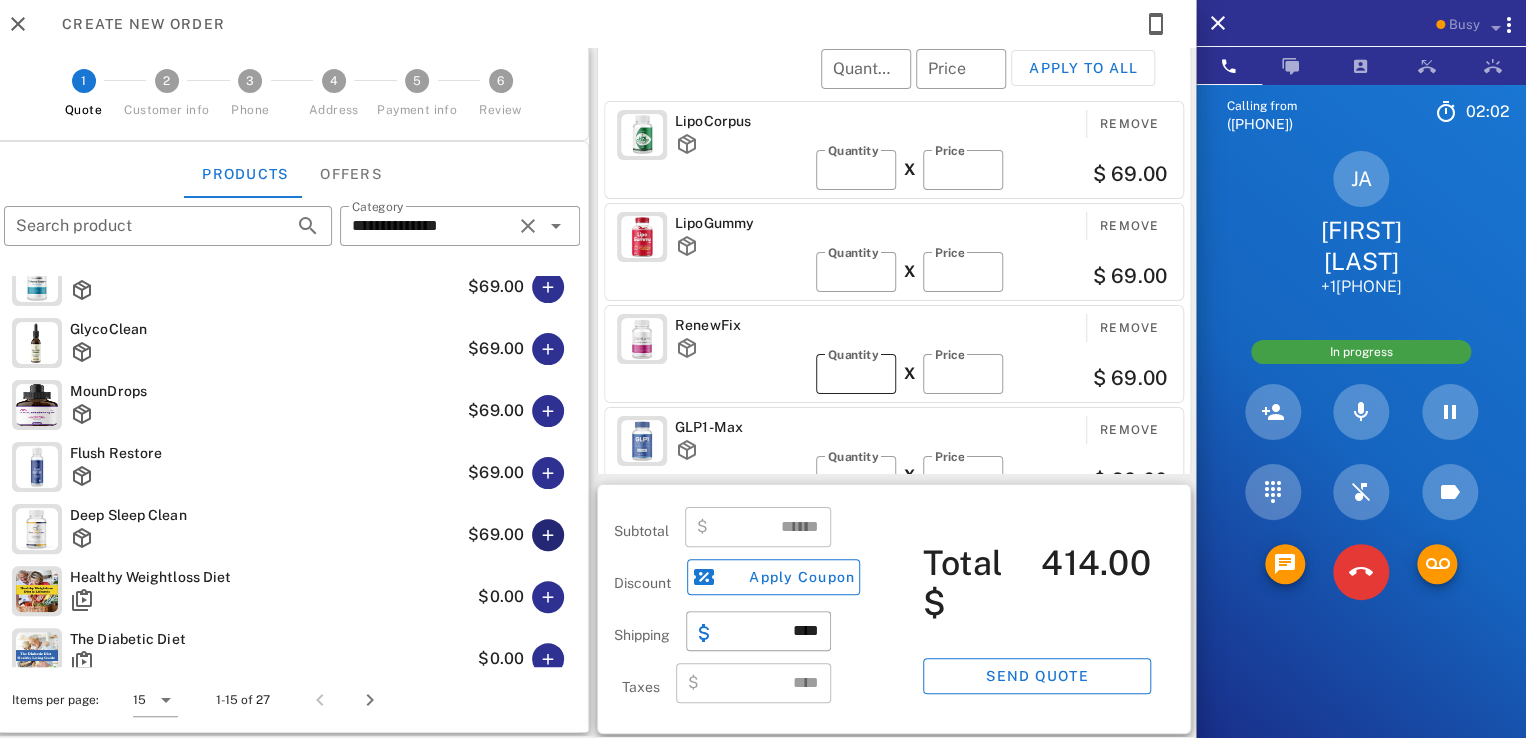 scroll, scrollTop: 0, scrollLeft: 0, axis: both 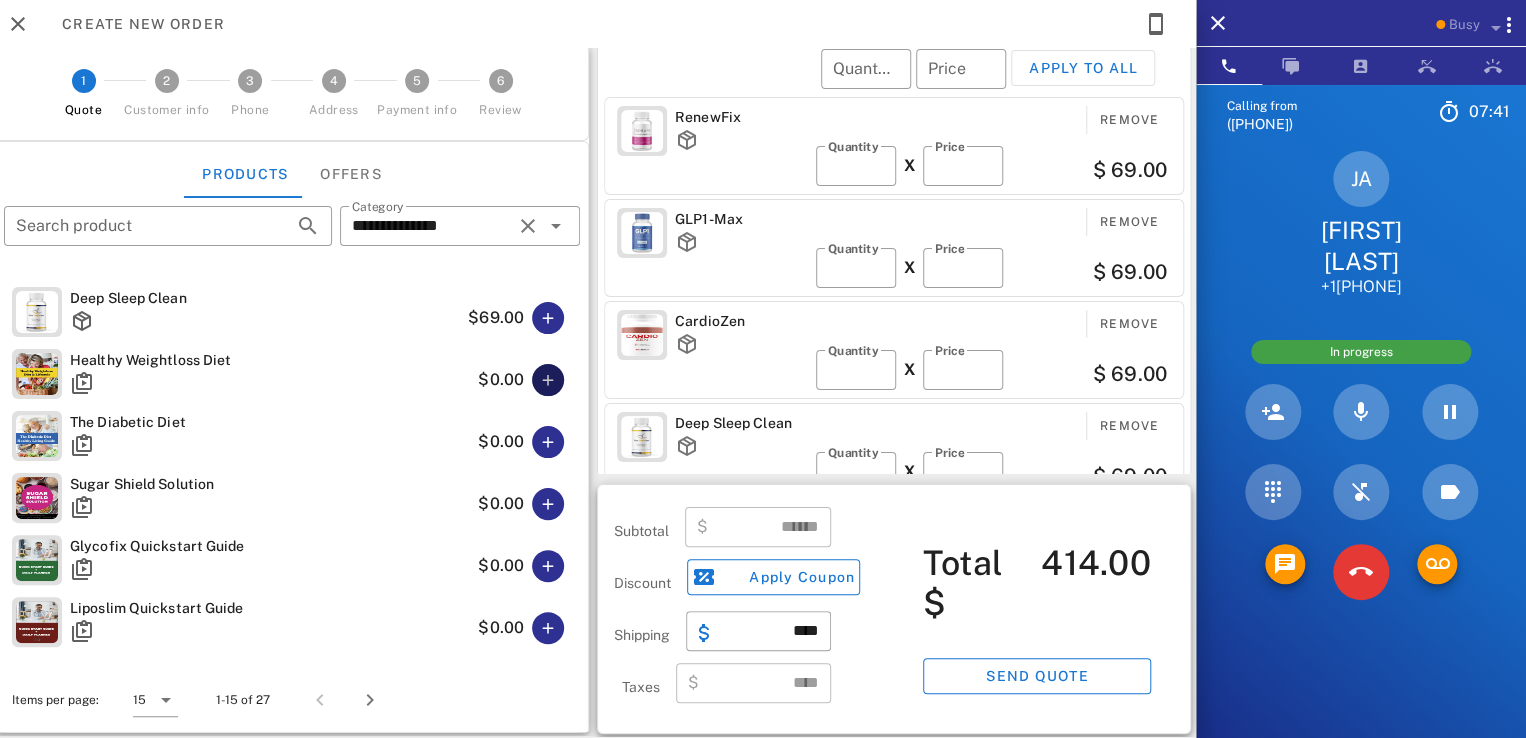 click at bounding box center (548, 380) 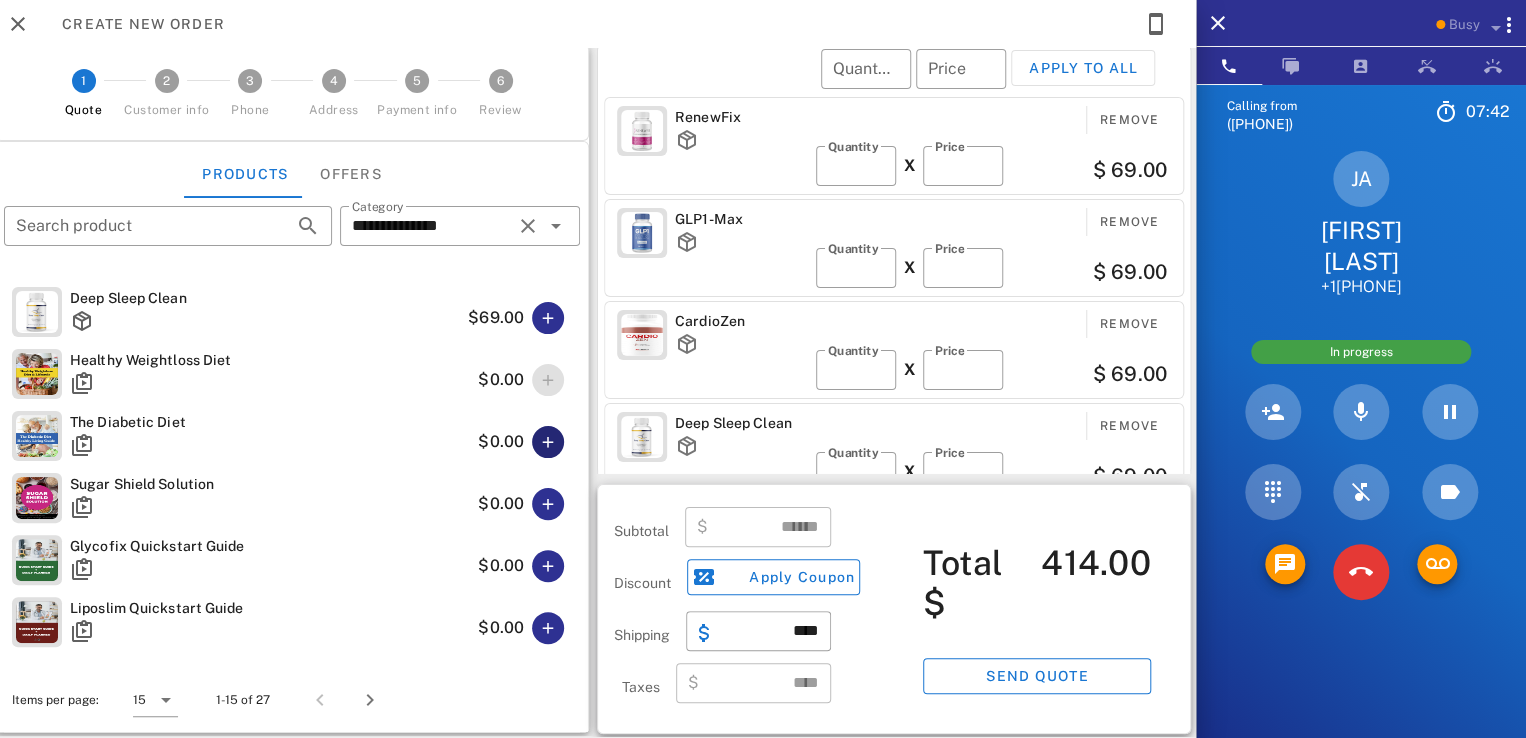 click at bounding box center [548, 442] 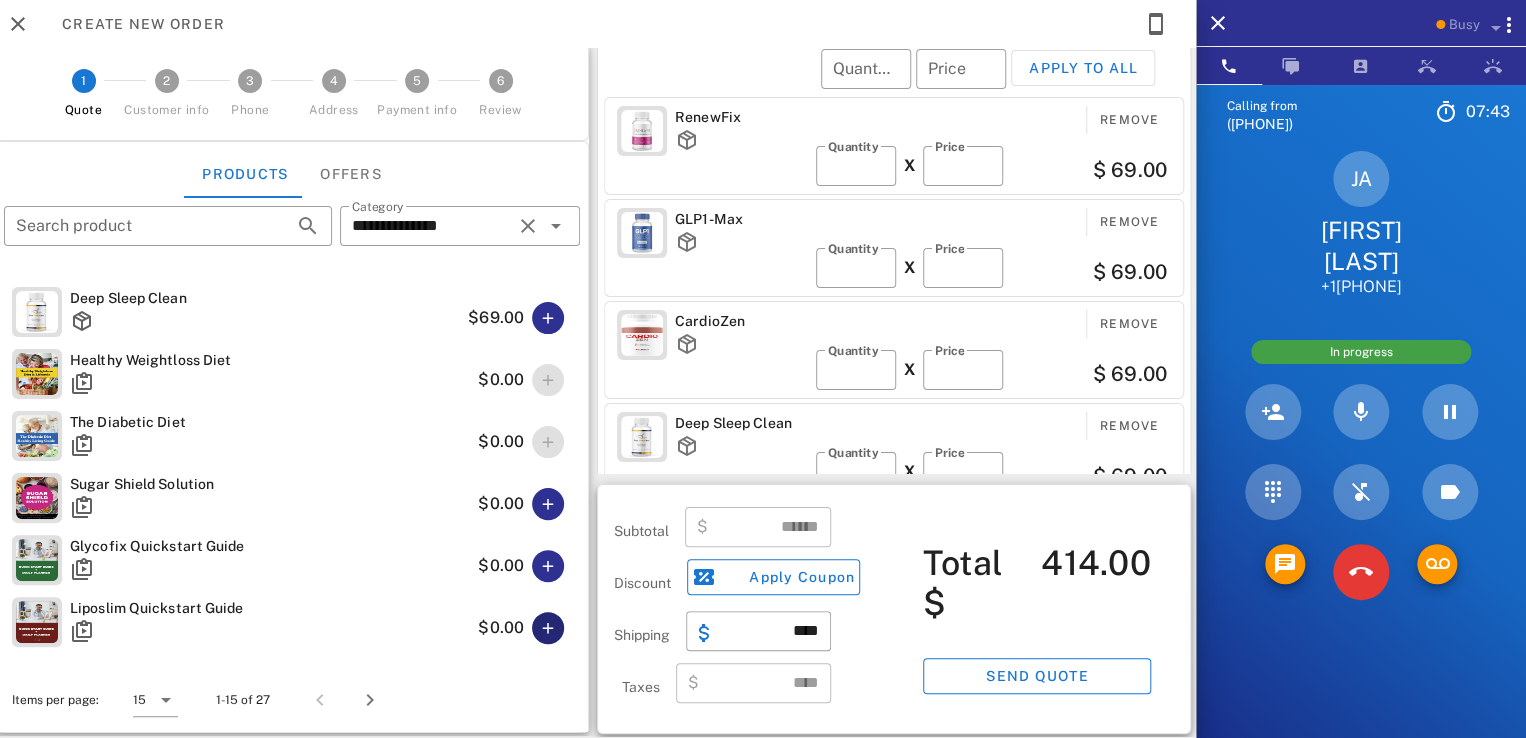 click at bounding box center (548, 628) 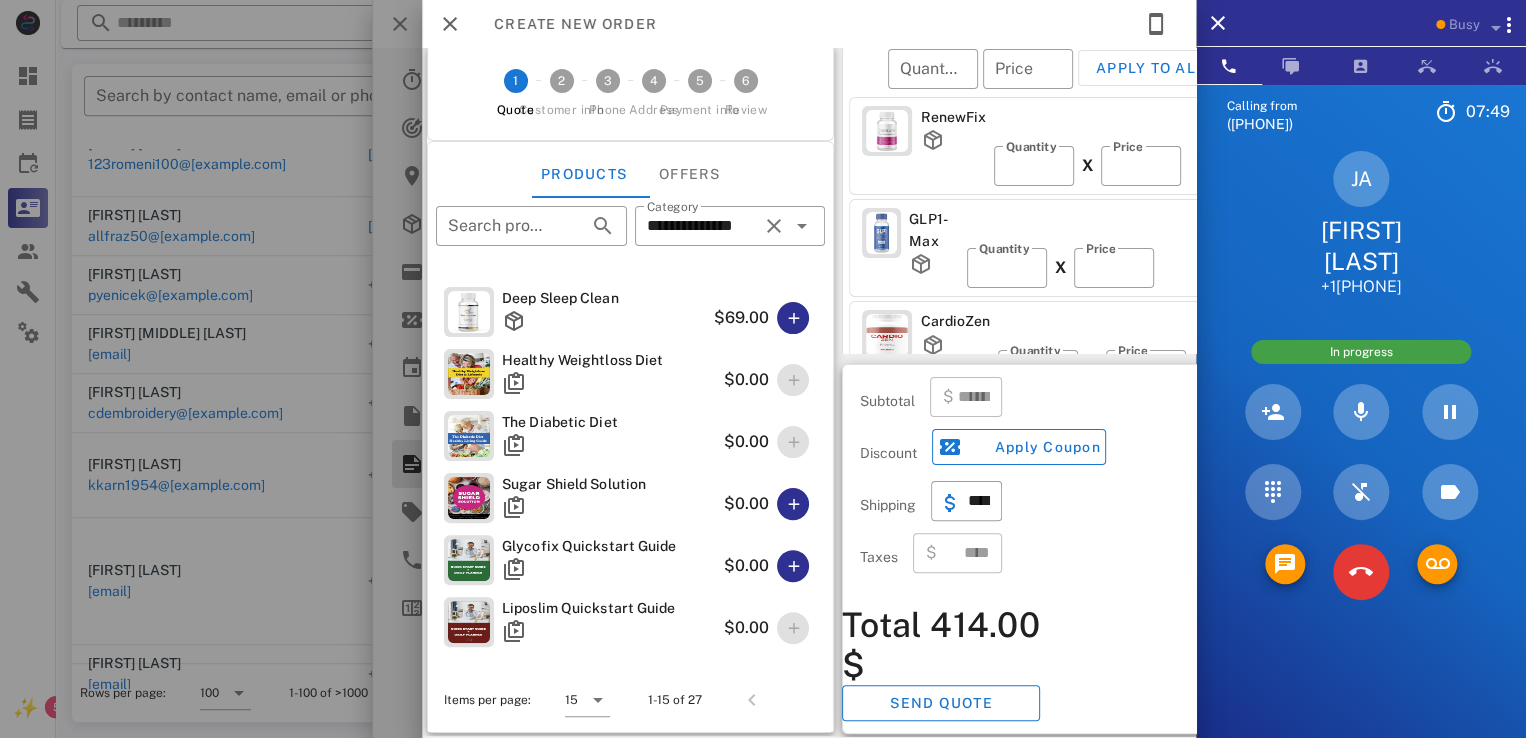 scroll, scrollTop: 0, scrollLeft: 0, axis: both 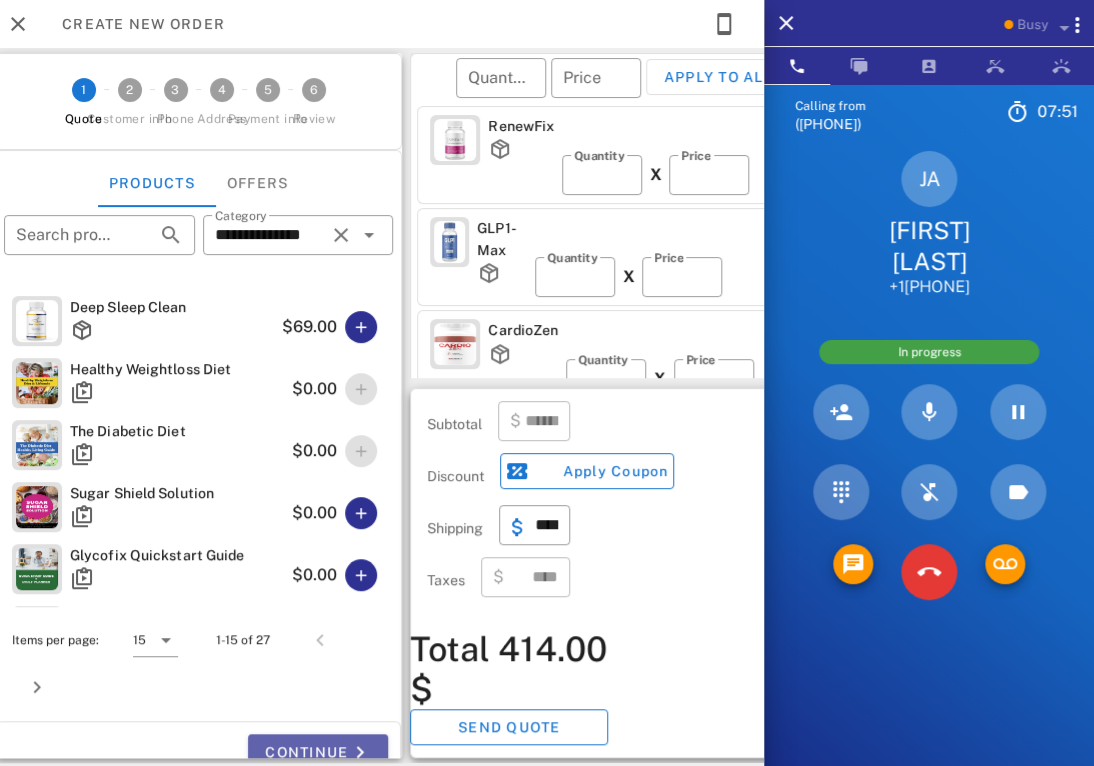 click on "Continue" at bounding box center [318, 752] 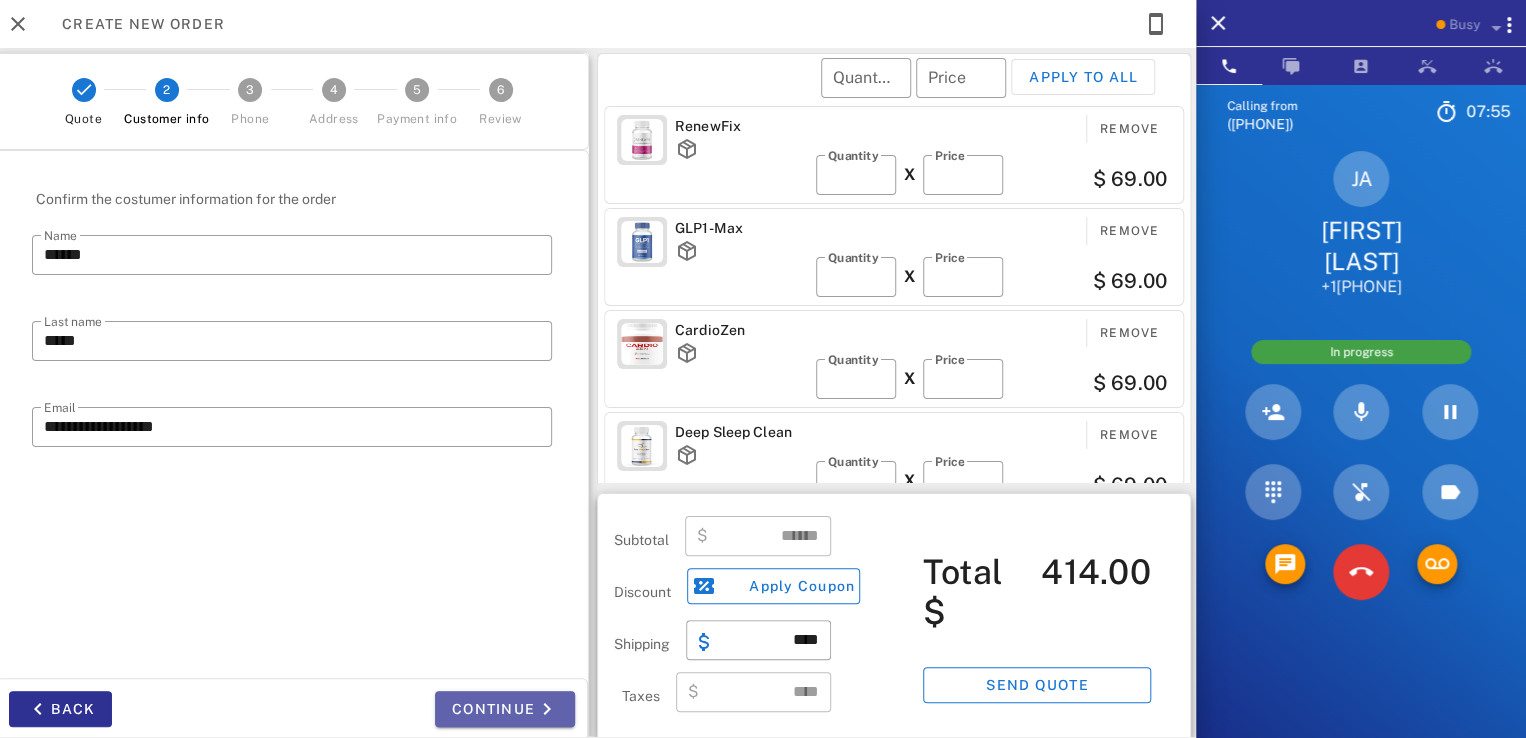 click on "Continue" at bounding box center [505, 709] 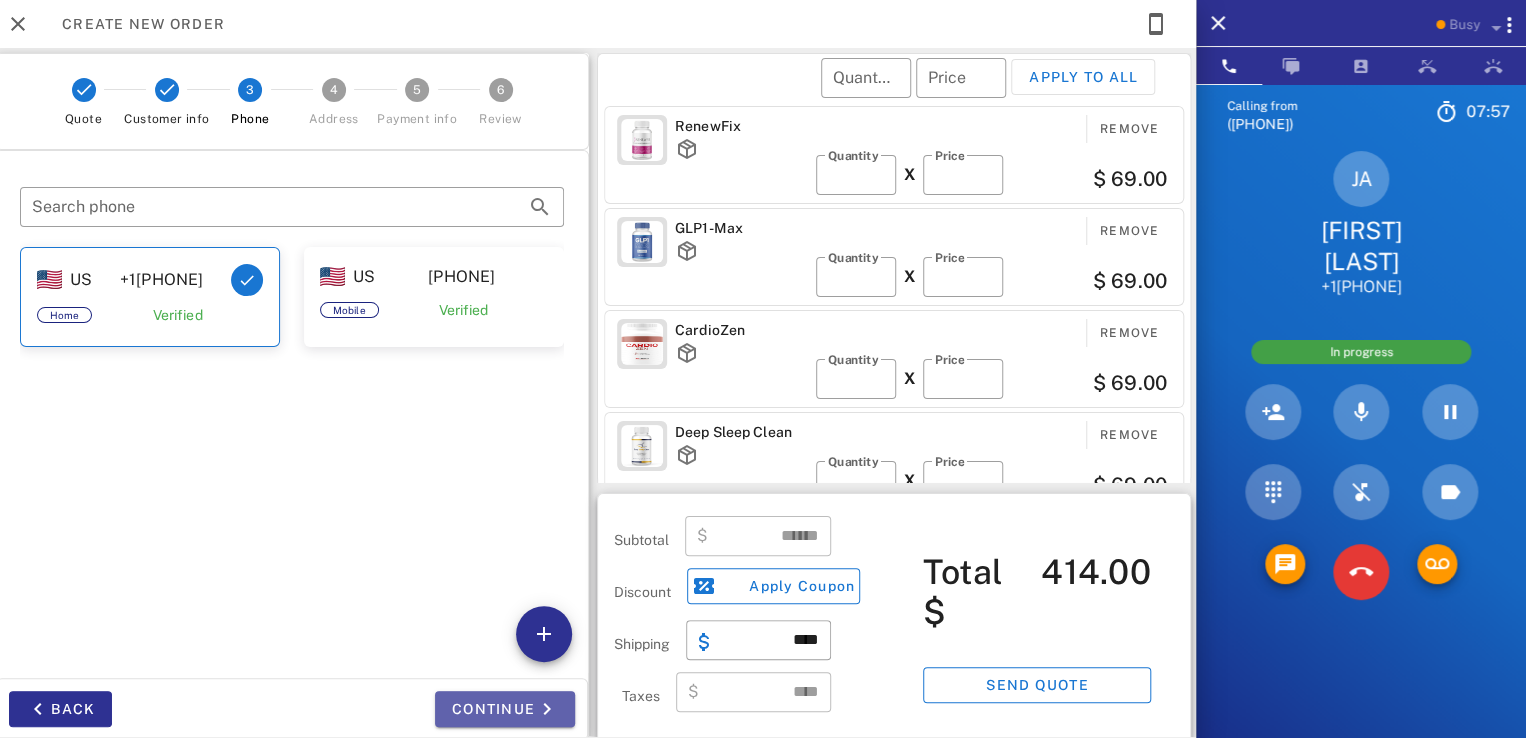 click on "Continue" at bounding box center [505, 709] 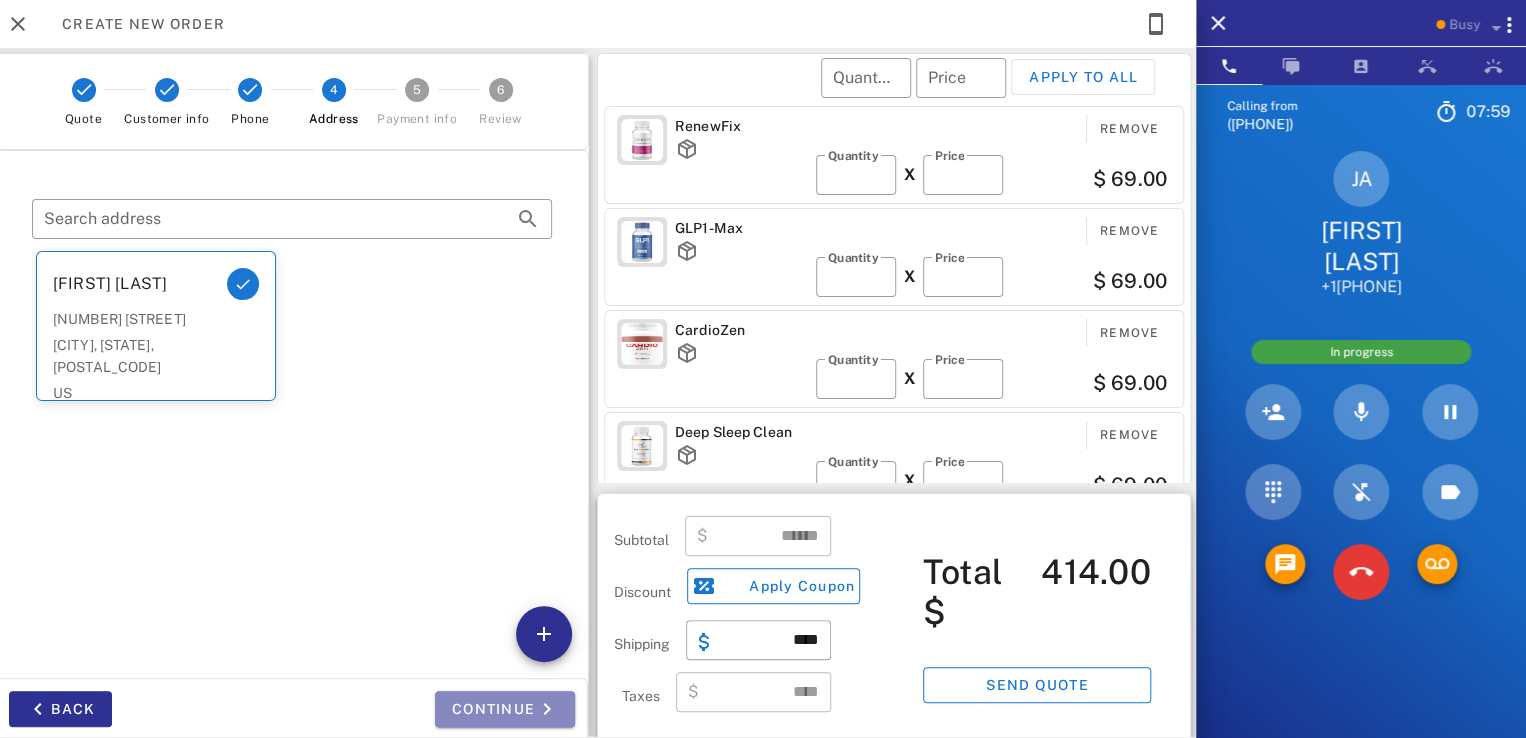 click on "Continue" at bounding box center (505, 709) 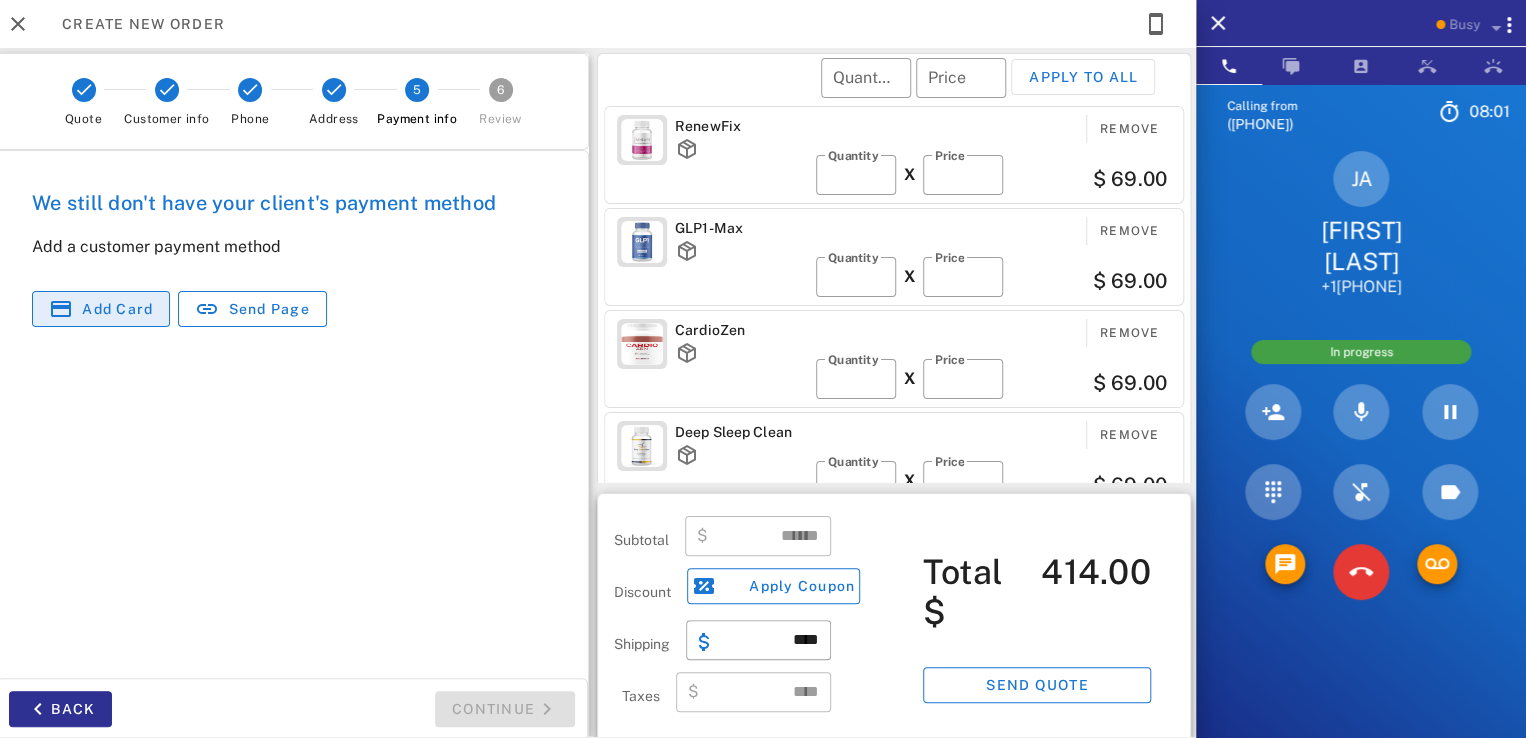 click on "Add card" at bounding box center [117, 309] 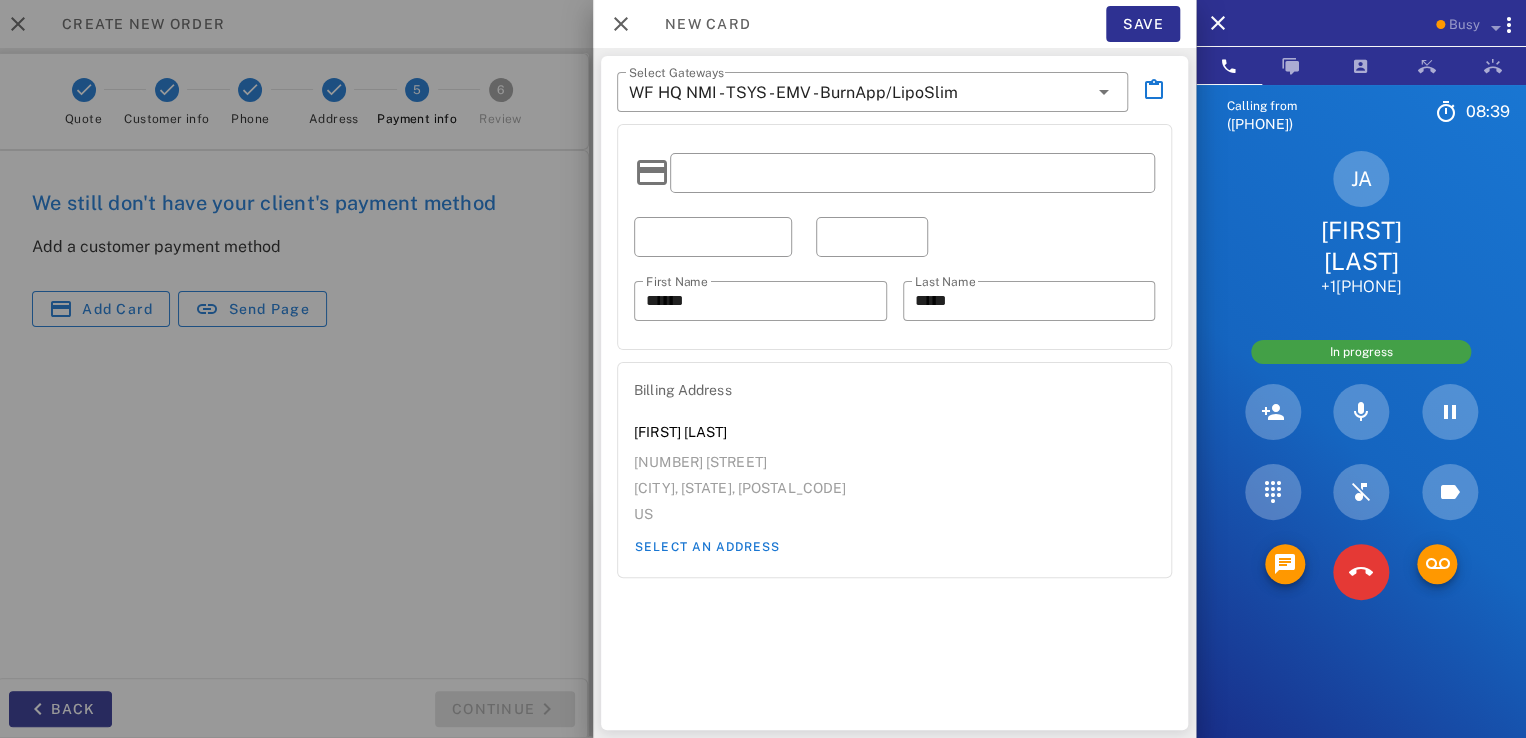 click at bounding box center [713, 237] 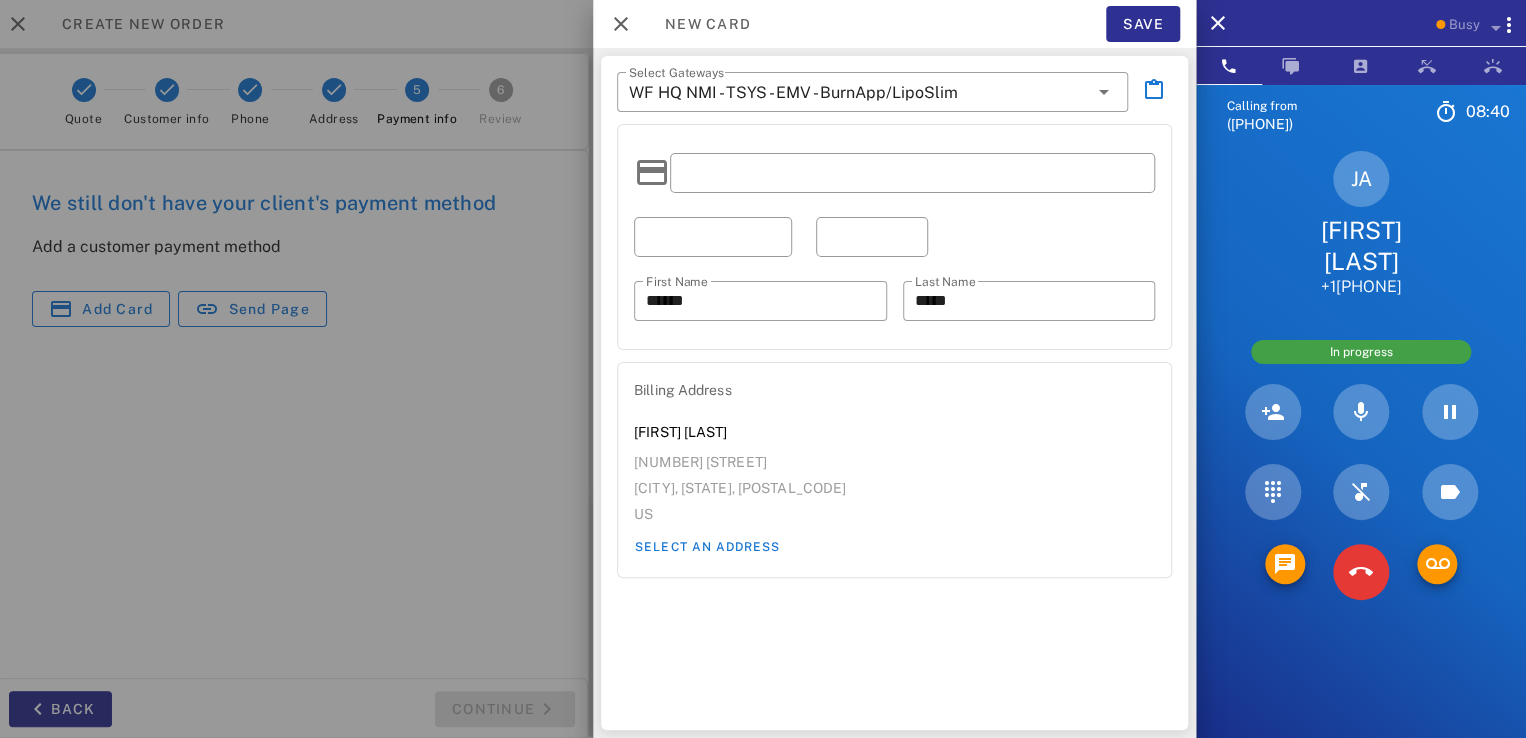 click at bounding box center [713, 237] 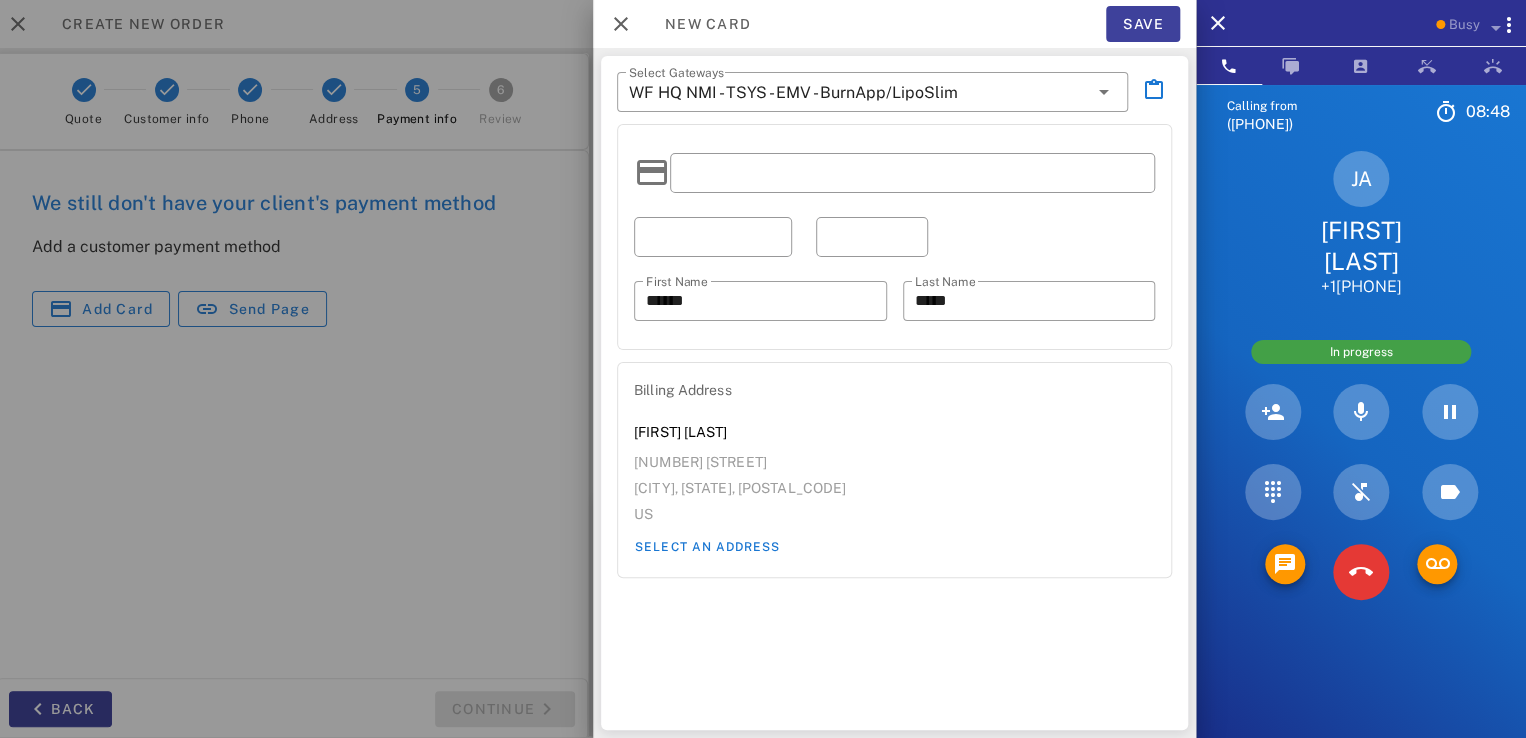 click on "Save" at bounding box center [1143, 24] 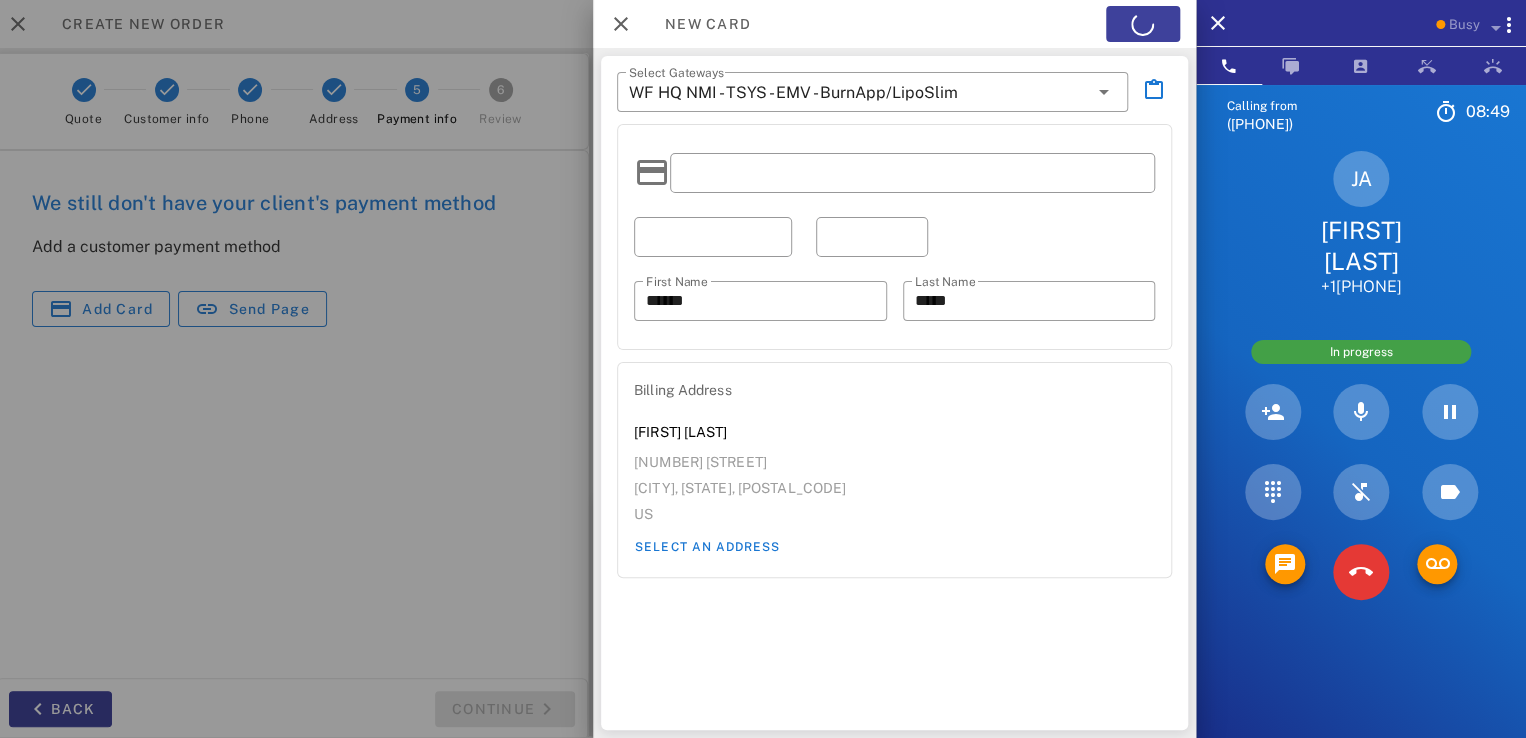 click on "New card  Save" at bounding box center [894, 24] 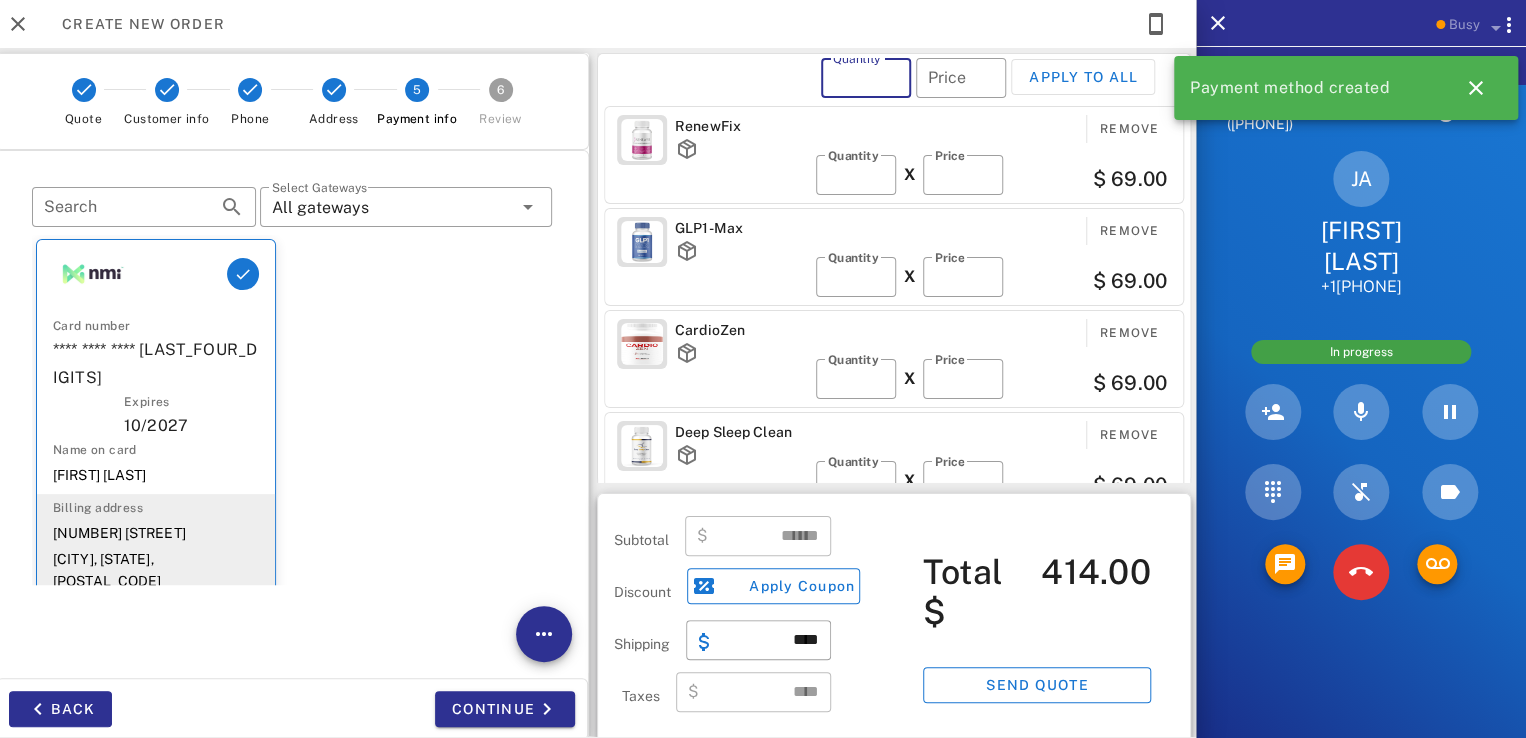 click on "Quantity" at bounding box center (866, 78) 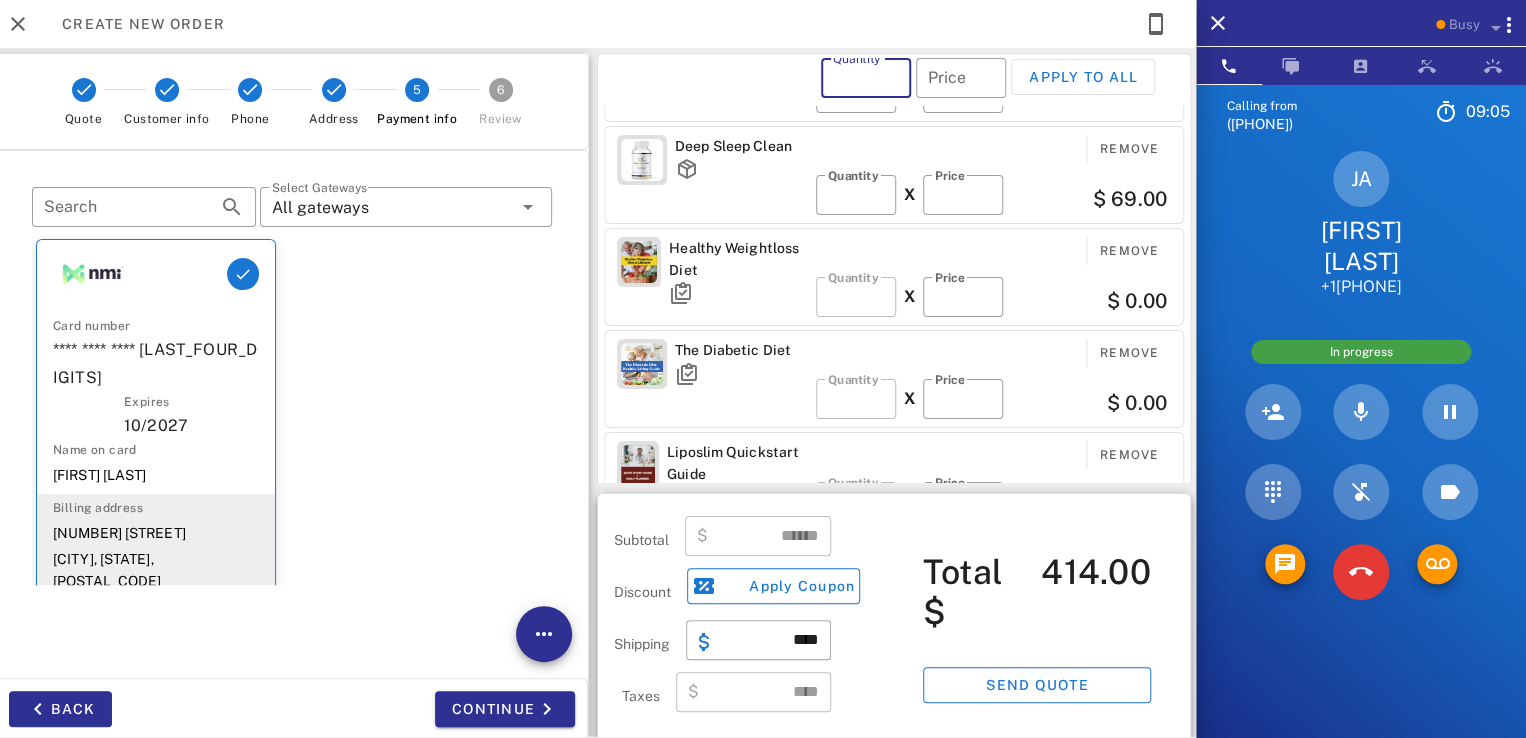 scroll, scrollTop: 513, scrollLeft: 0, axis: vertical 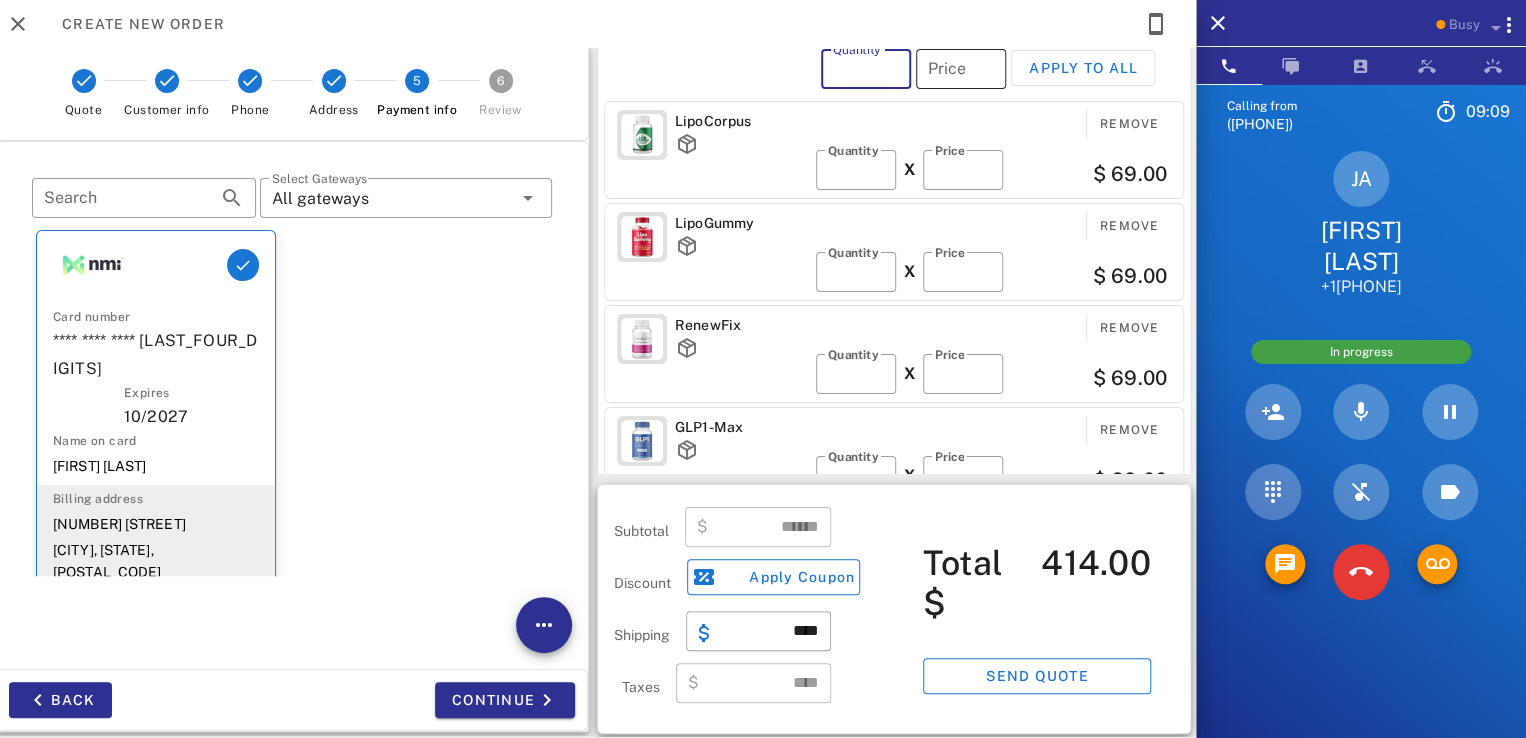 type on "*" 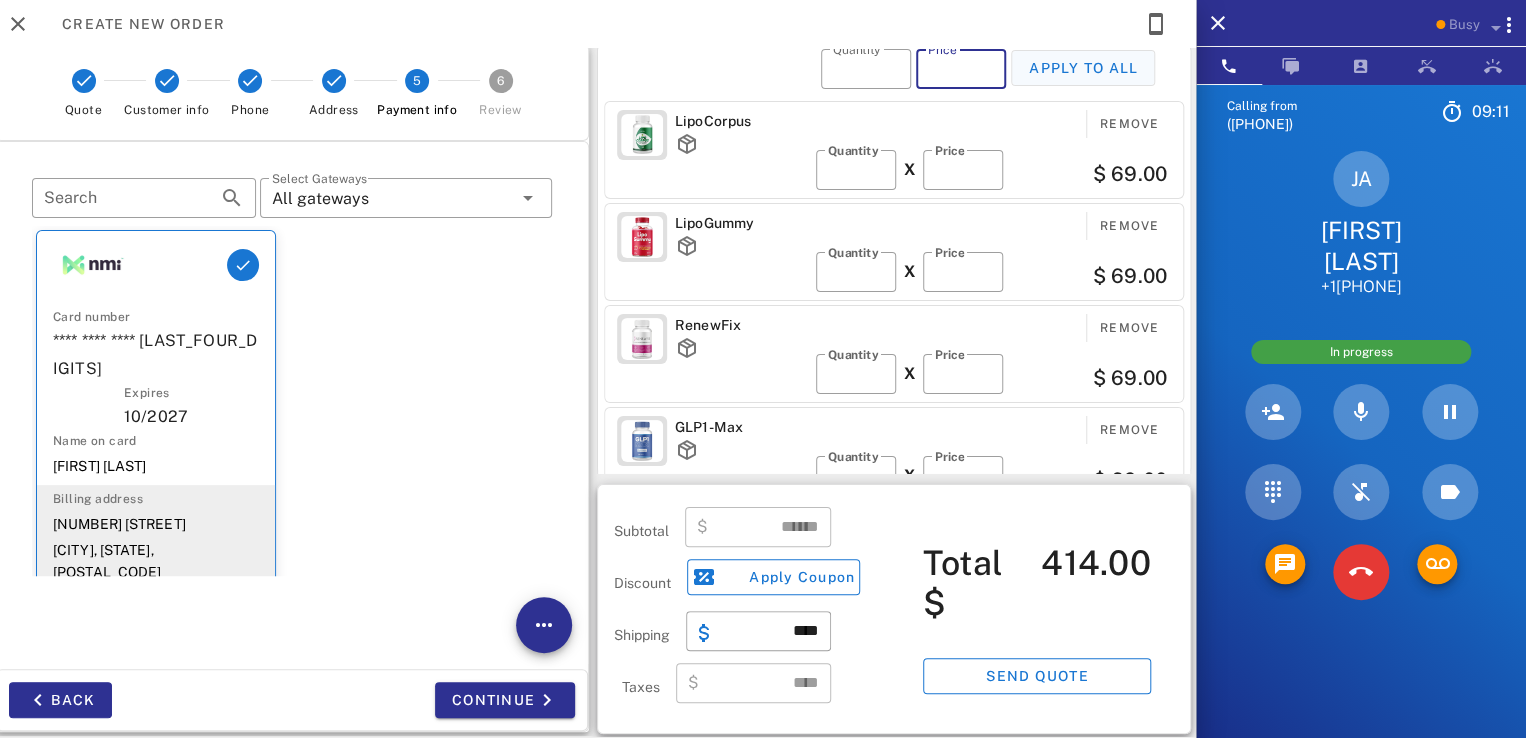 type on "**" 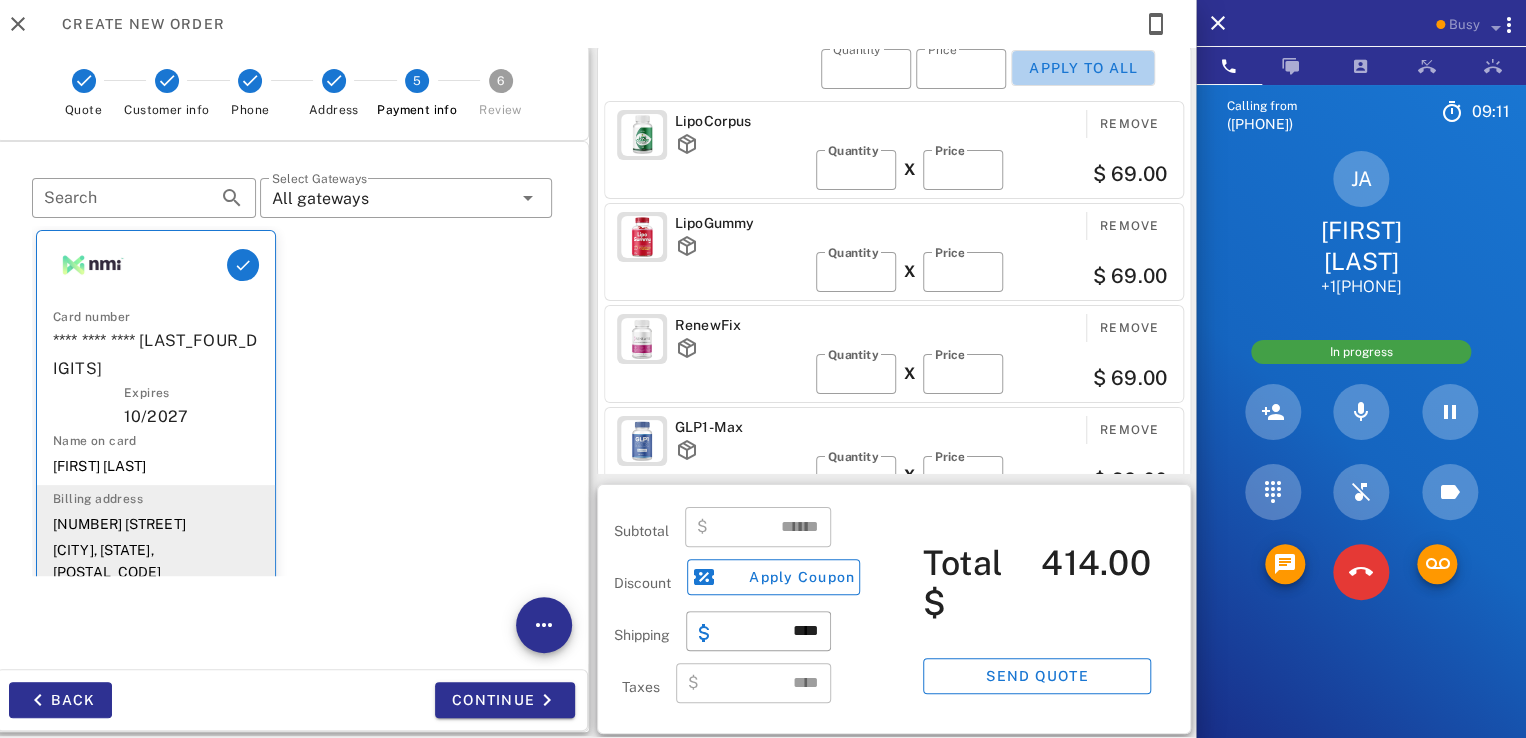 click on "Apply to all" at bounding box center [1083, 68] 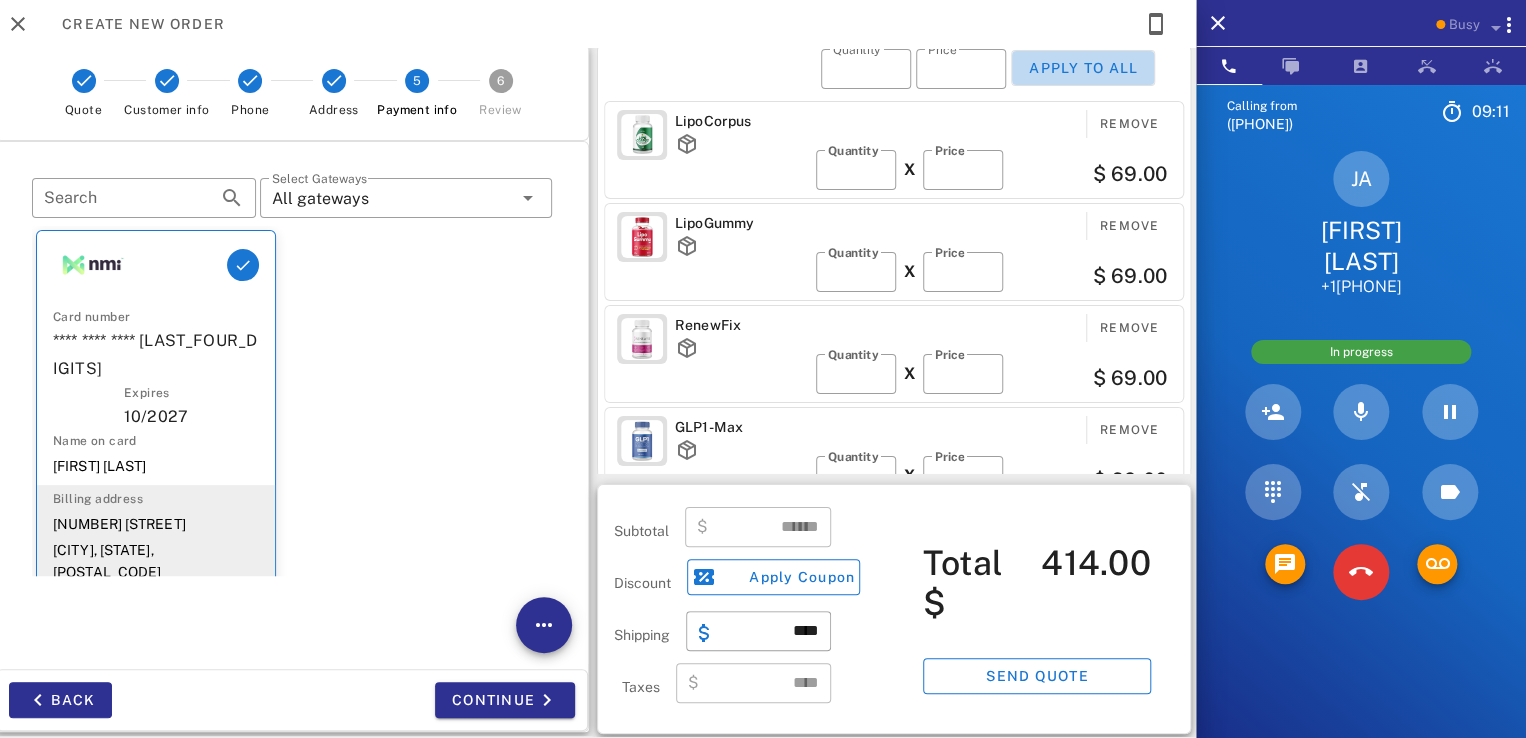 type on "*" 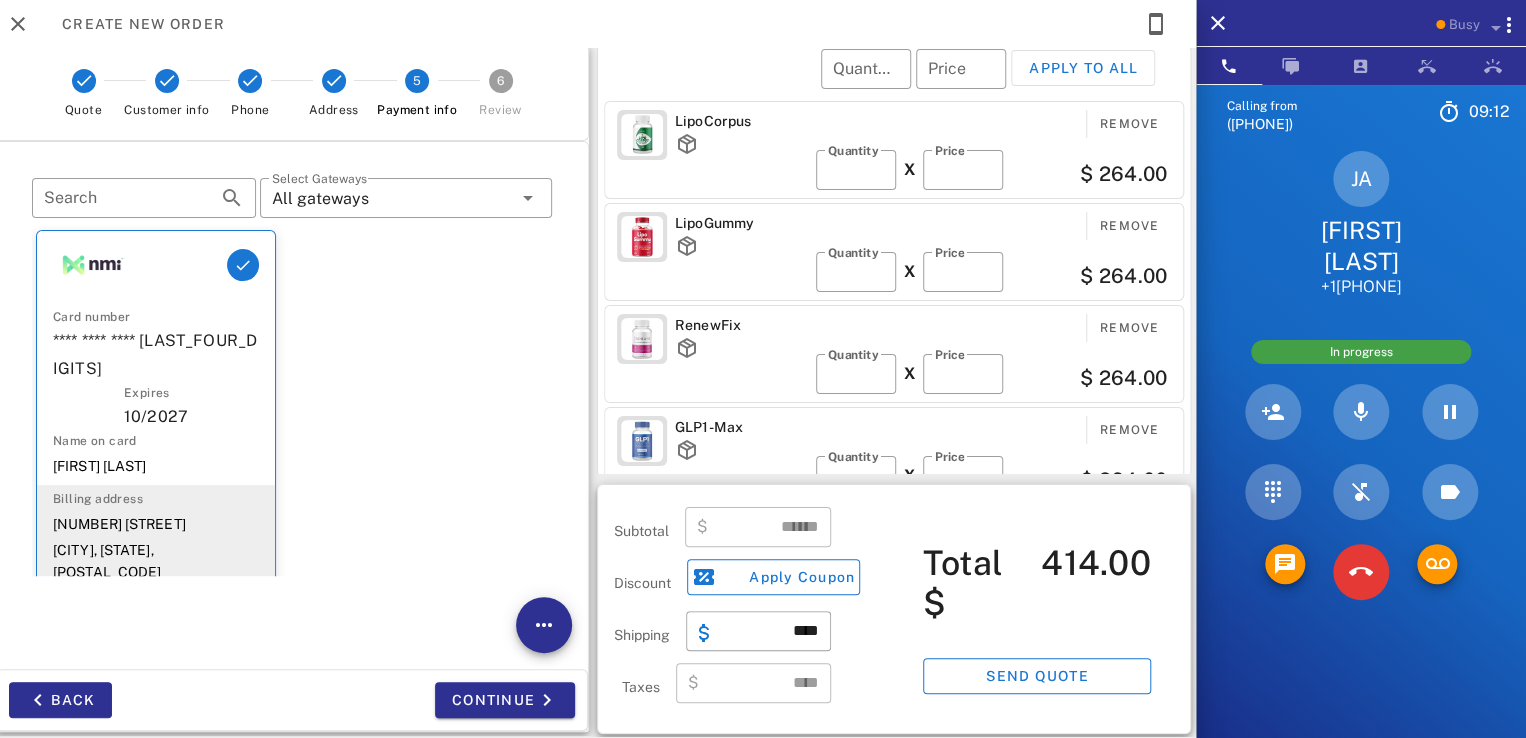 type on "*******" 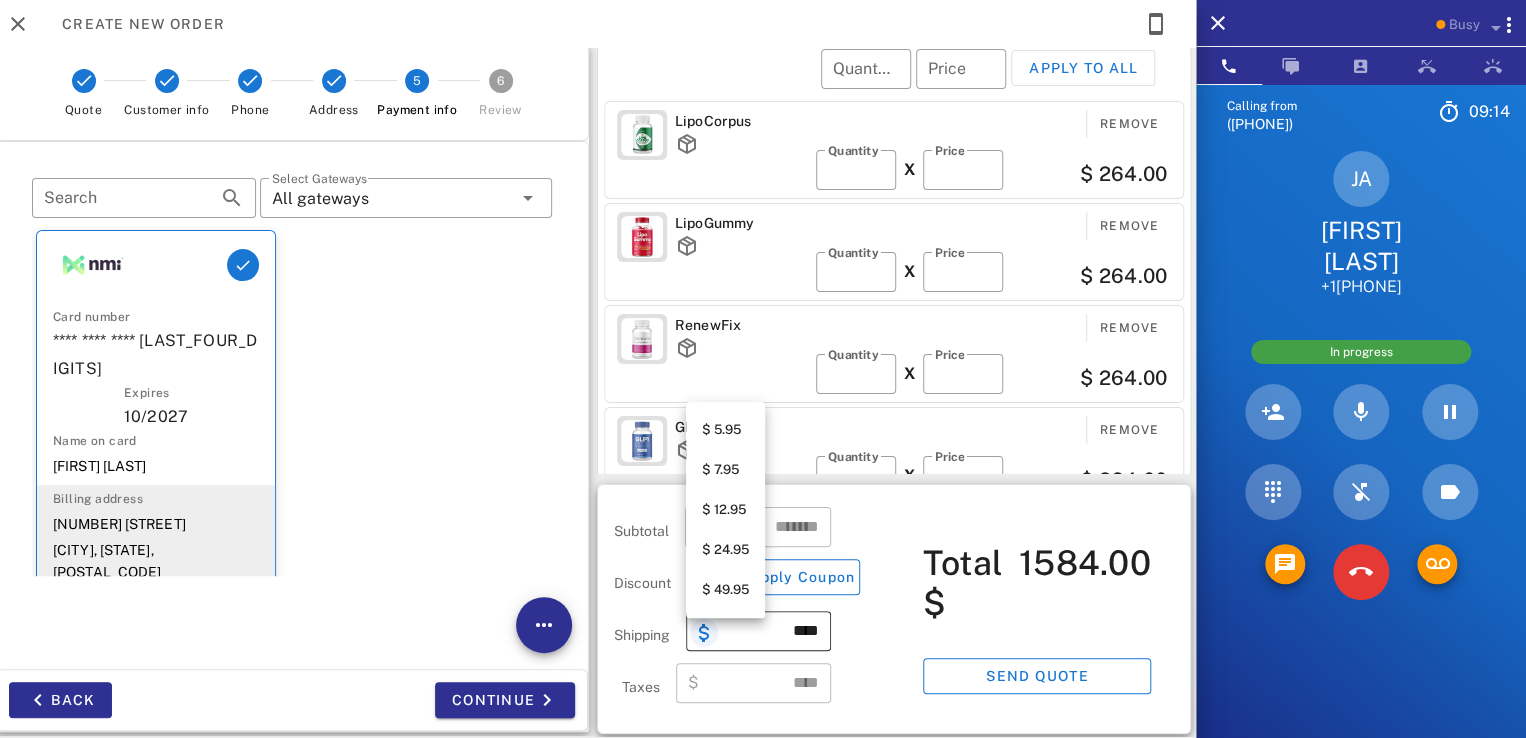click at bounding box center (704, 633) 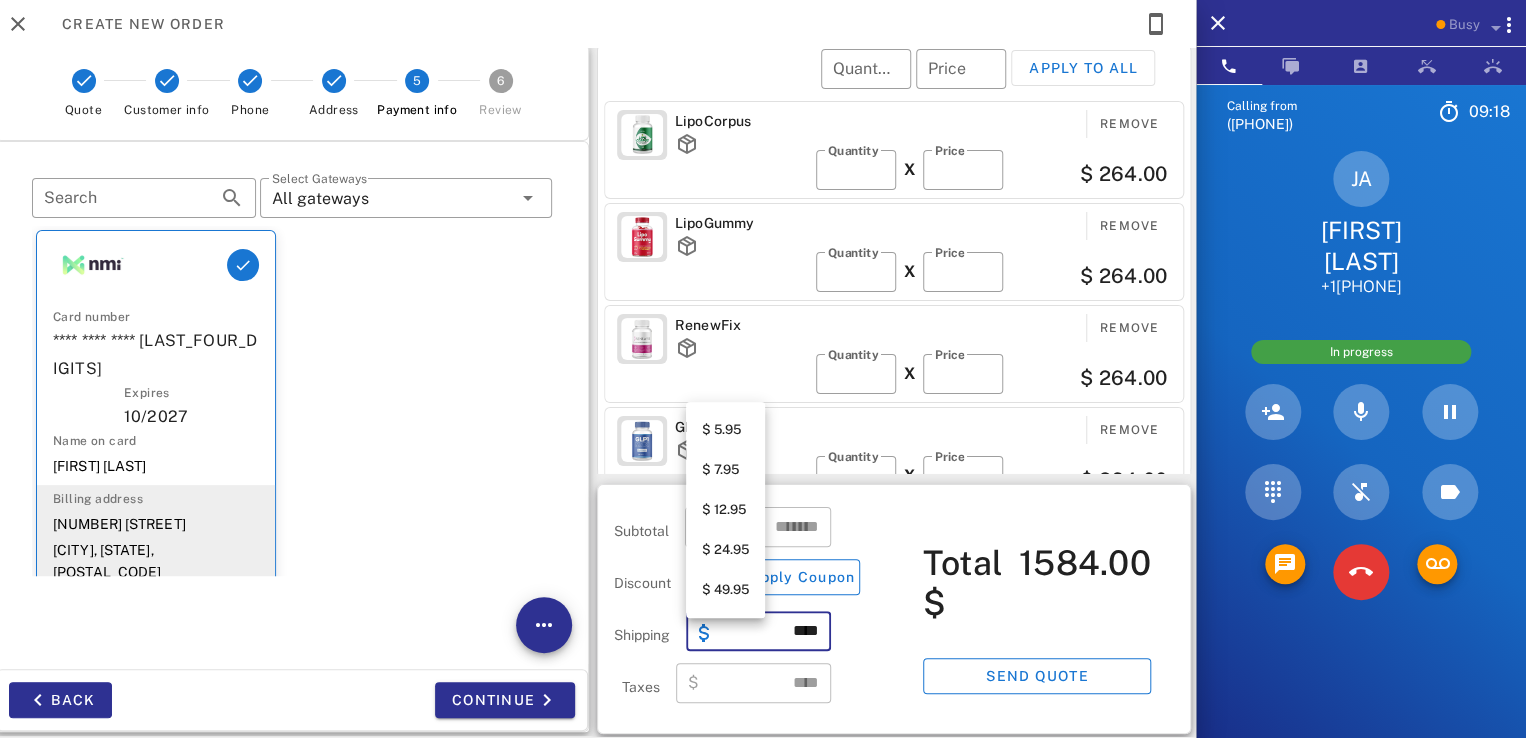 click on "$ 24.95" at bounding box center (725, 550) 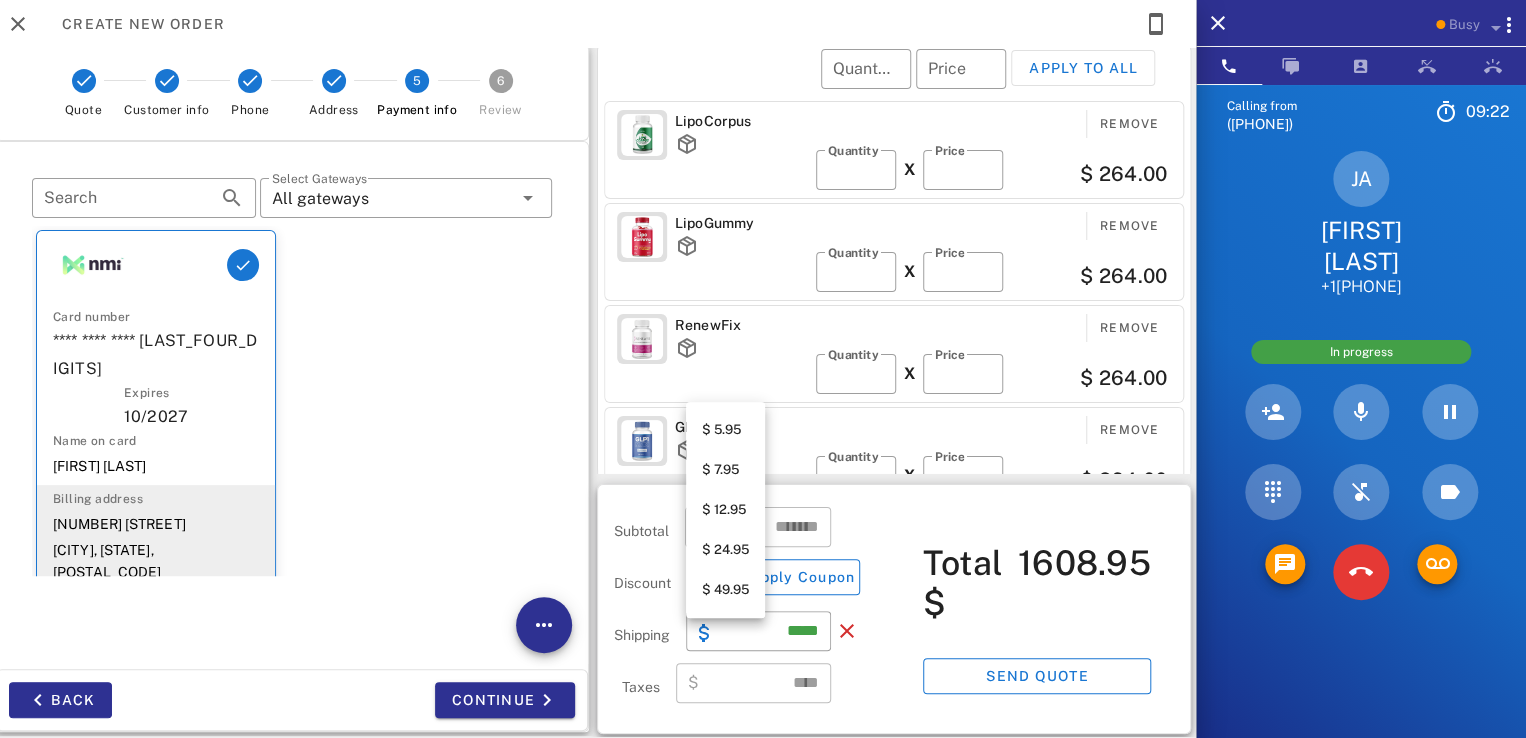 click on "$ 49.95" at bounding box center [725, 590] 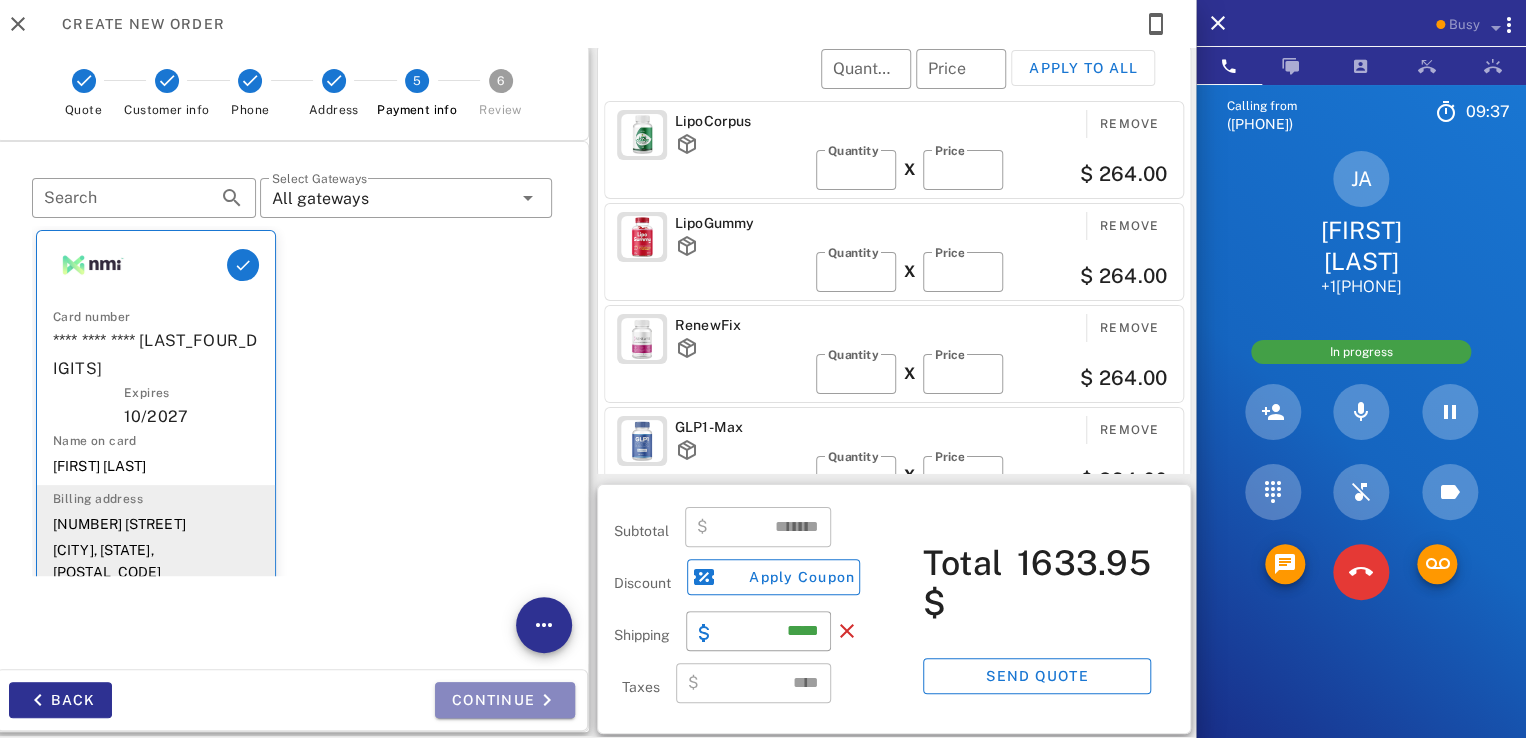 click on "Continue" at bounding box center [505, 700] 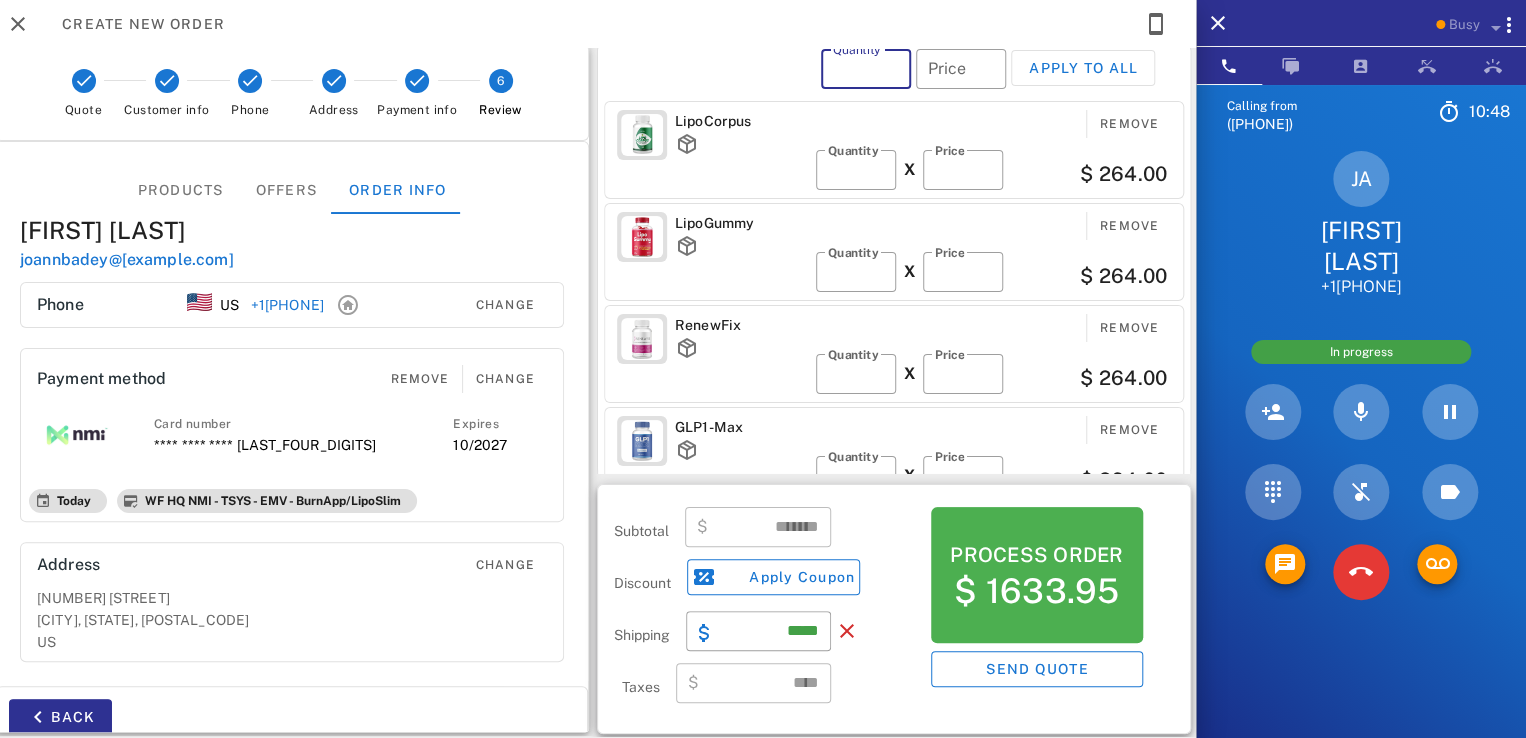 click on "Quantity" at bounding box center [866, 69] 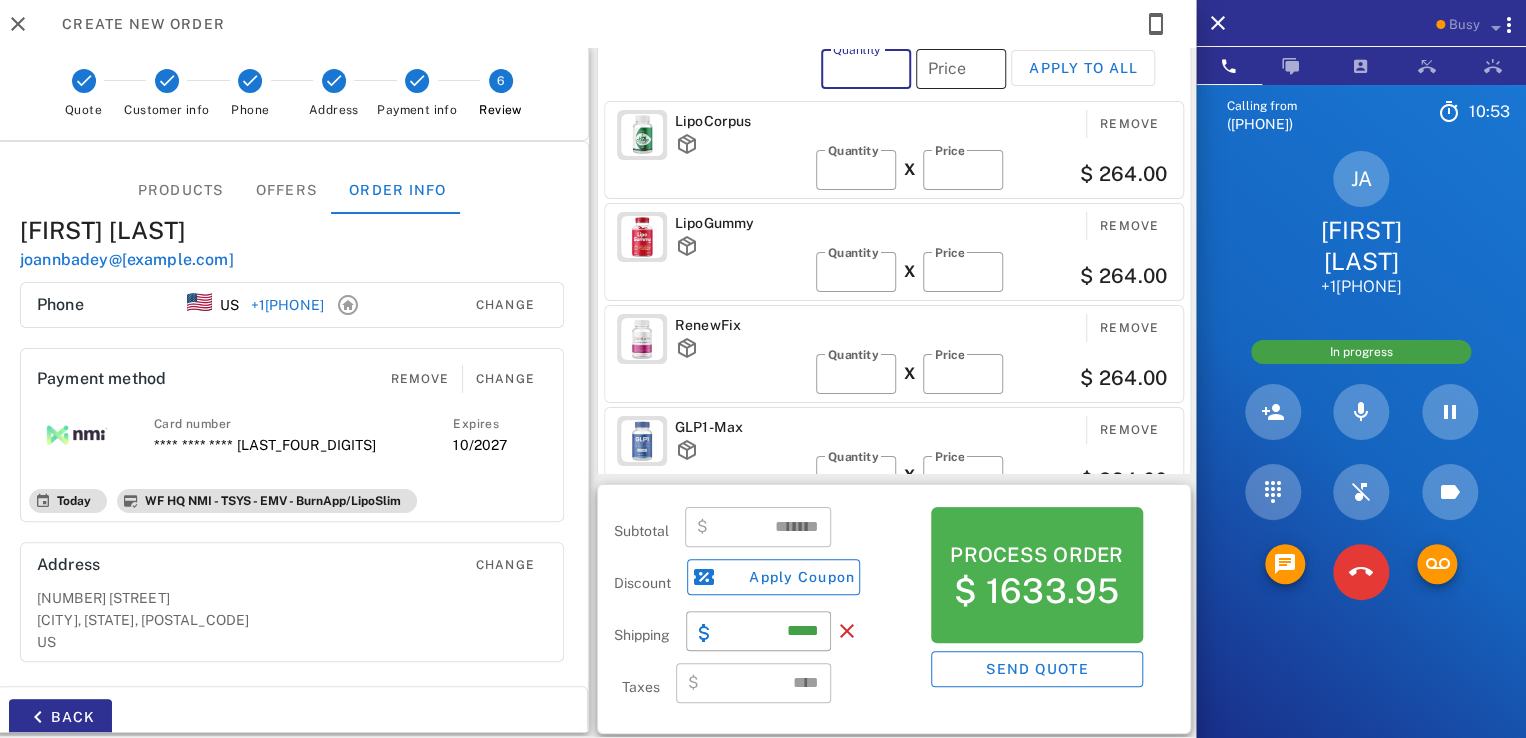 type on "*" 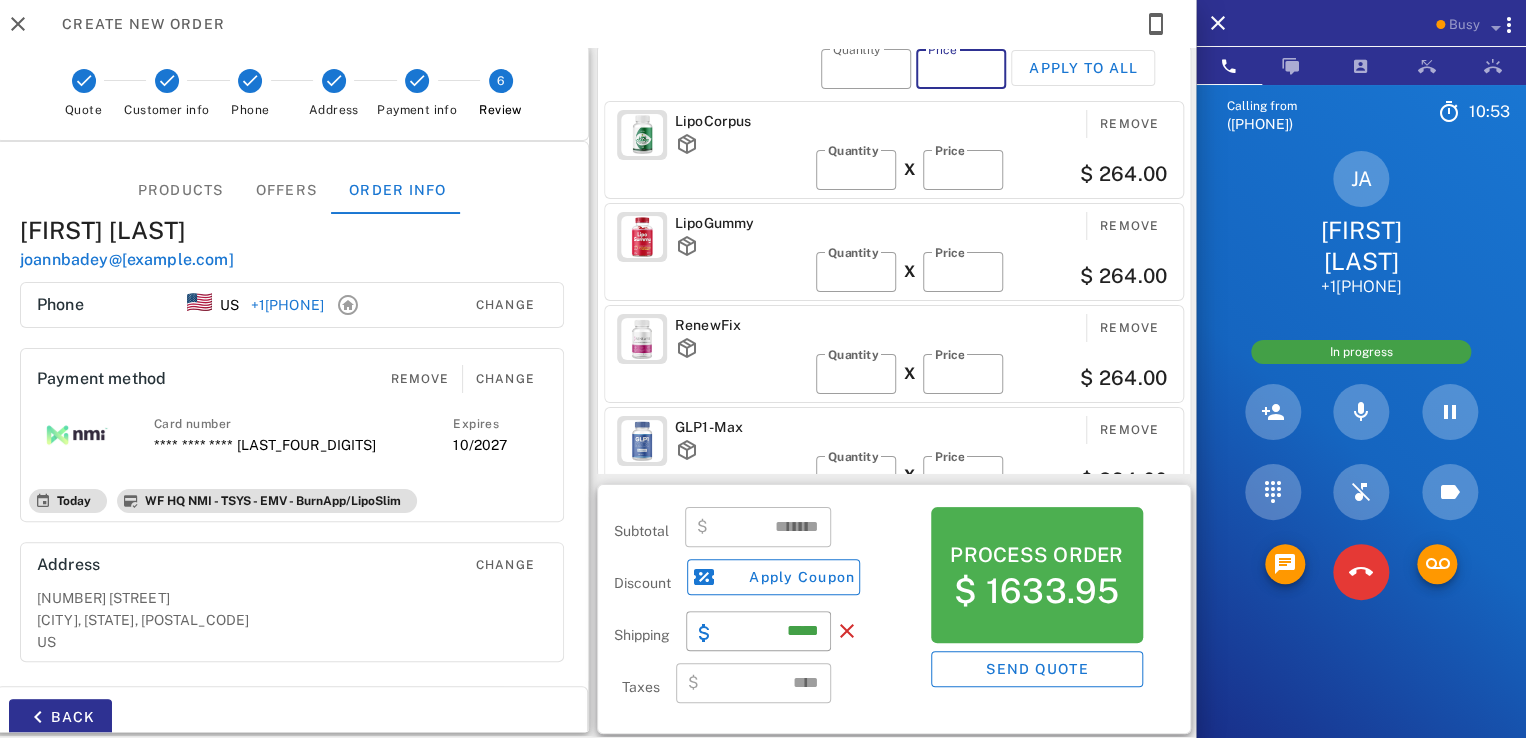click on "Price" at bounding box center (961, 69) 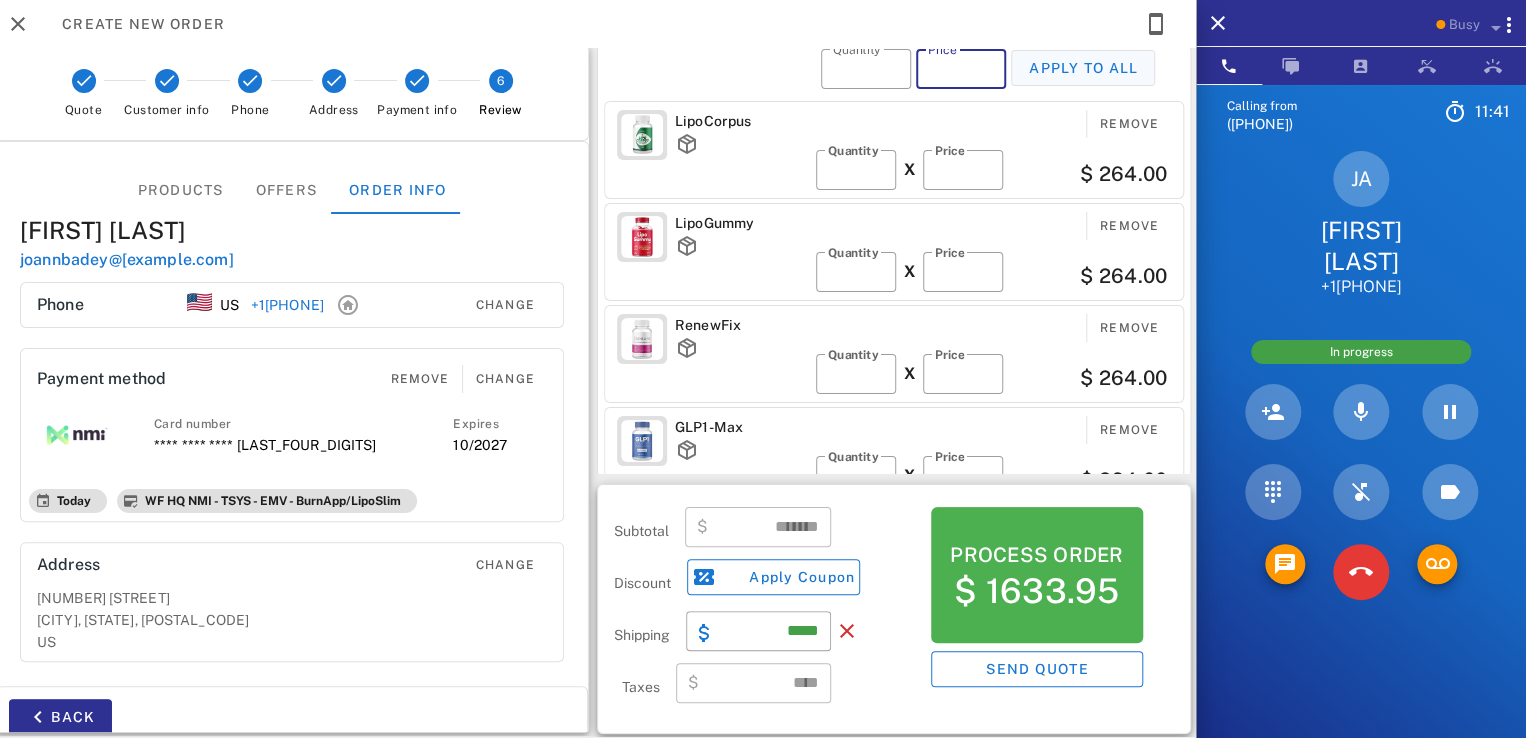 type on "**" 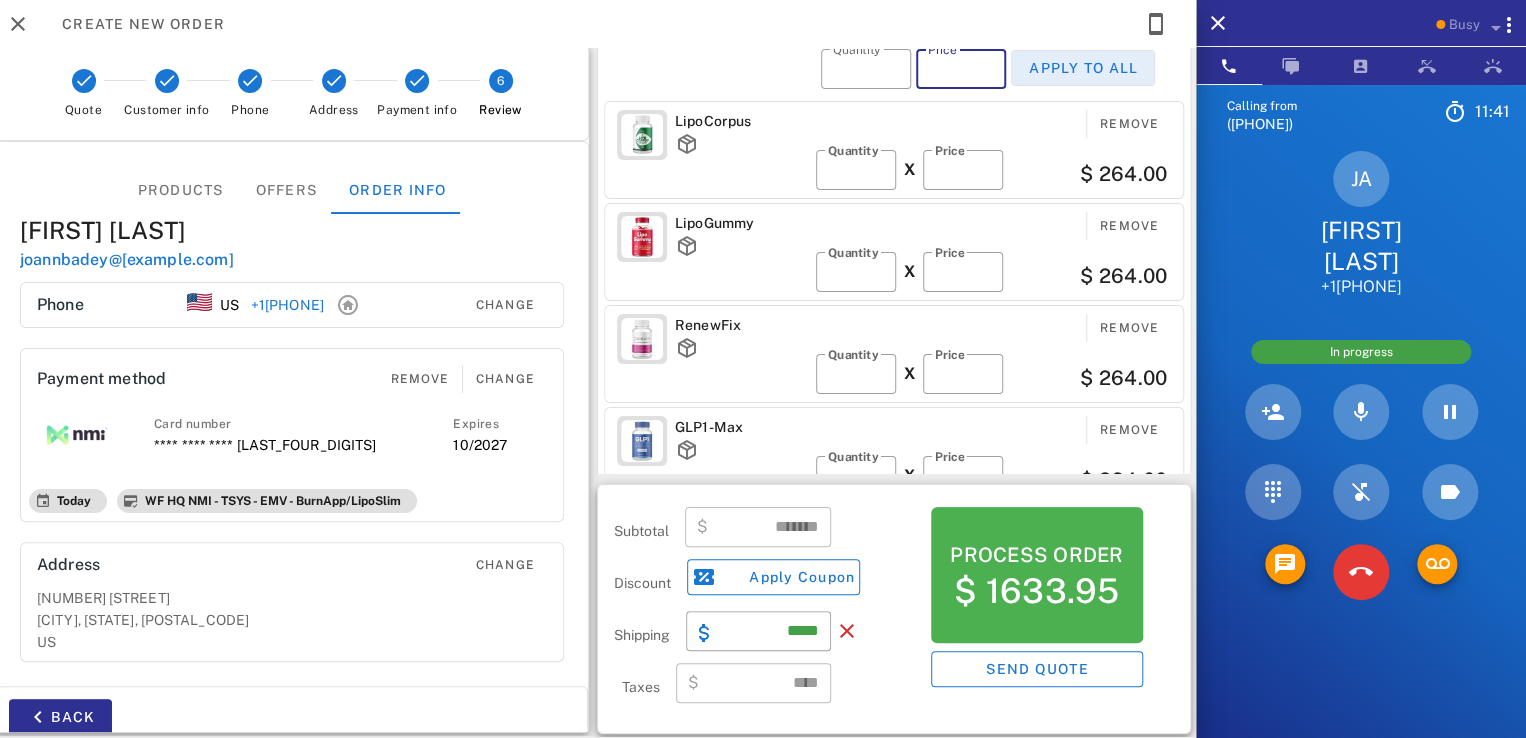 click on "Apply to all" at bounding box center (1083, 68) 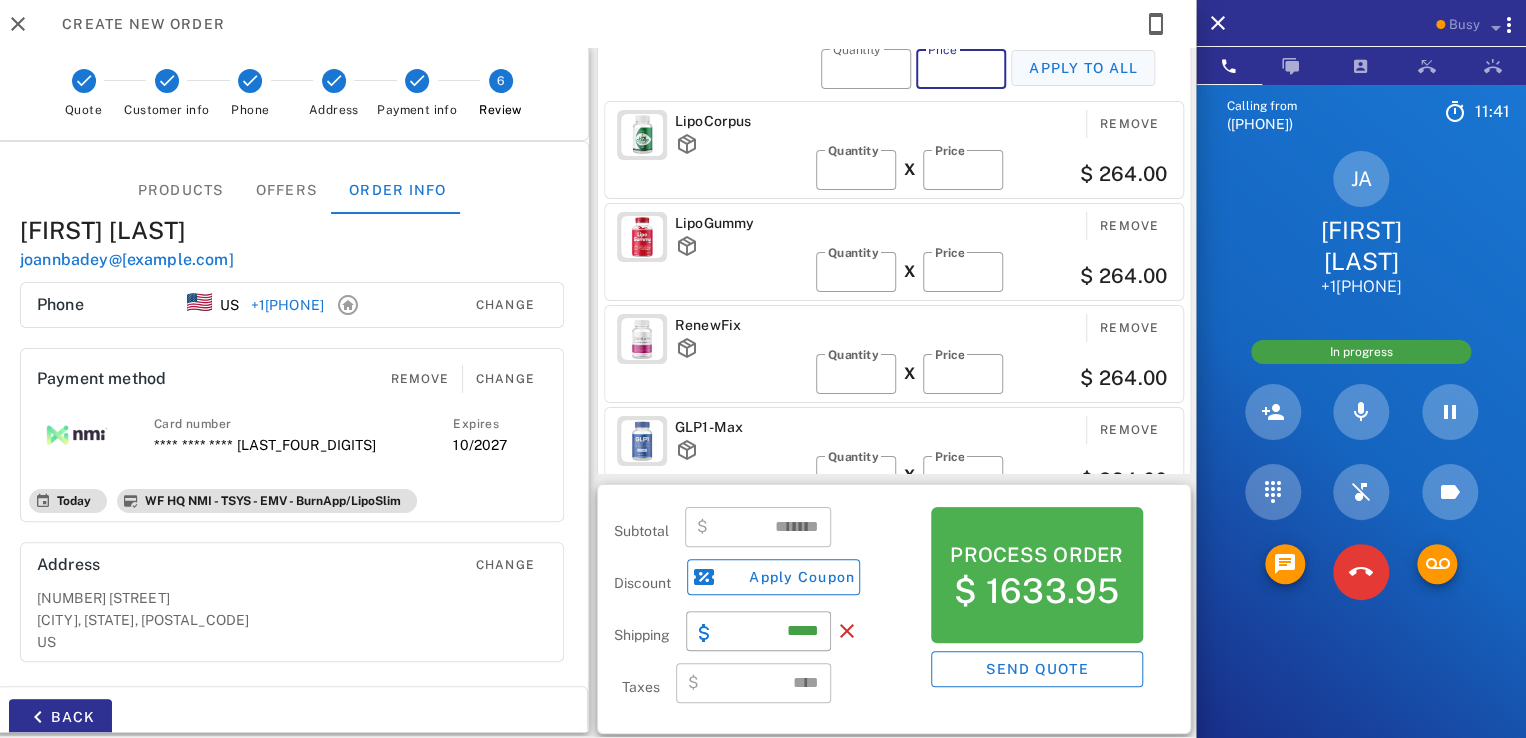 type on "*" 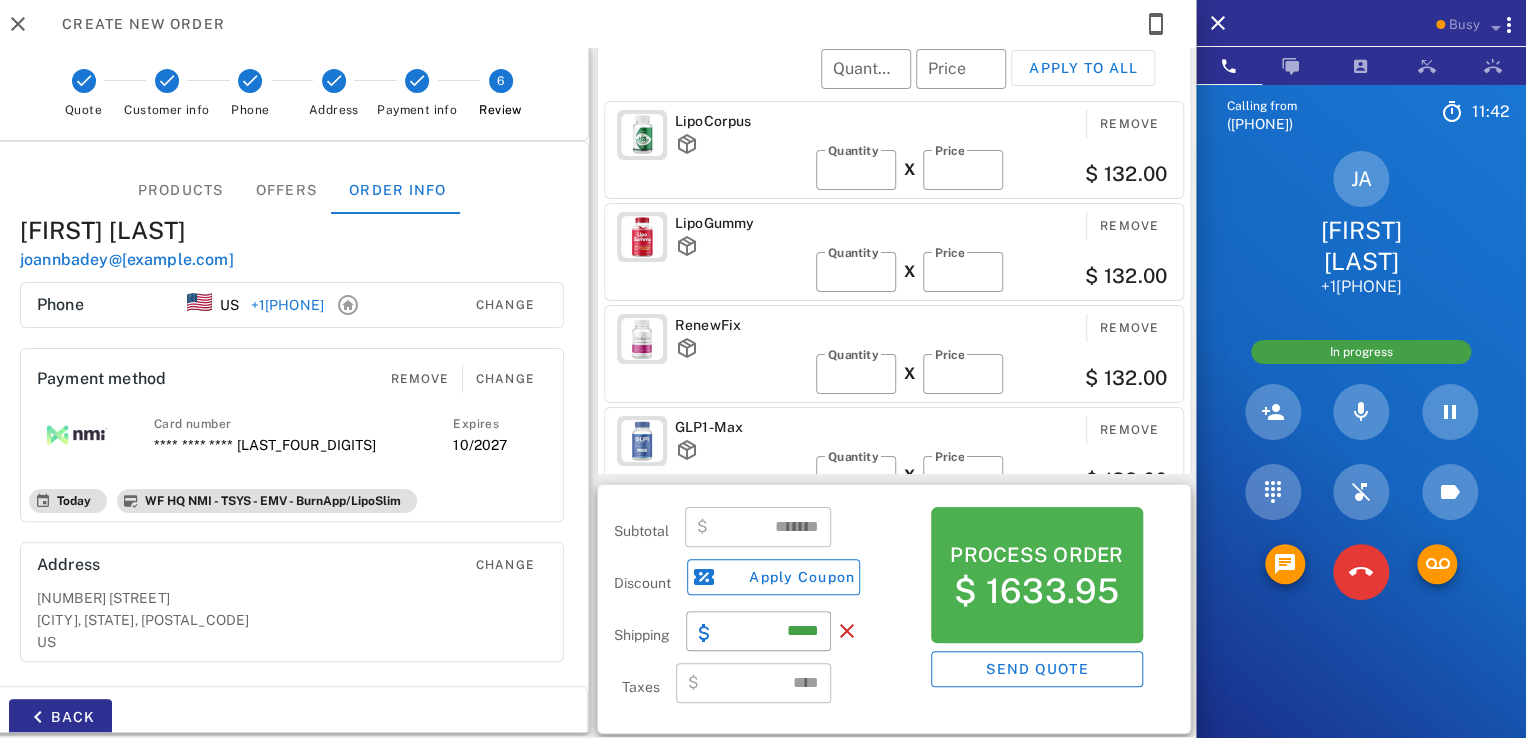 type on "******" 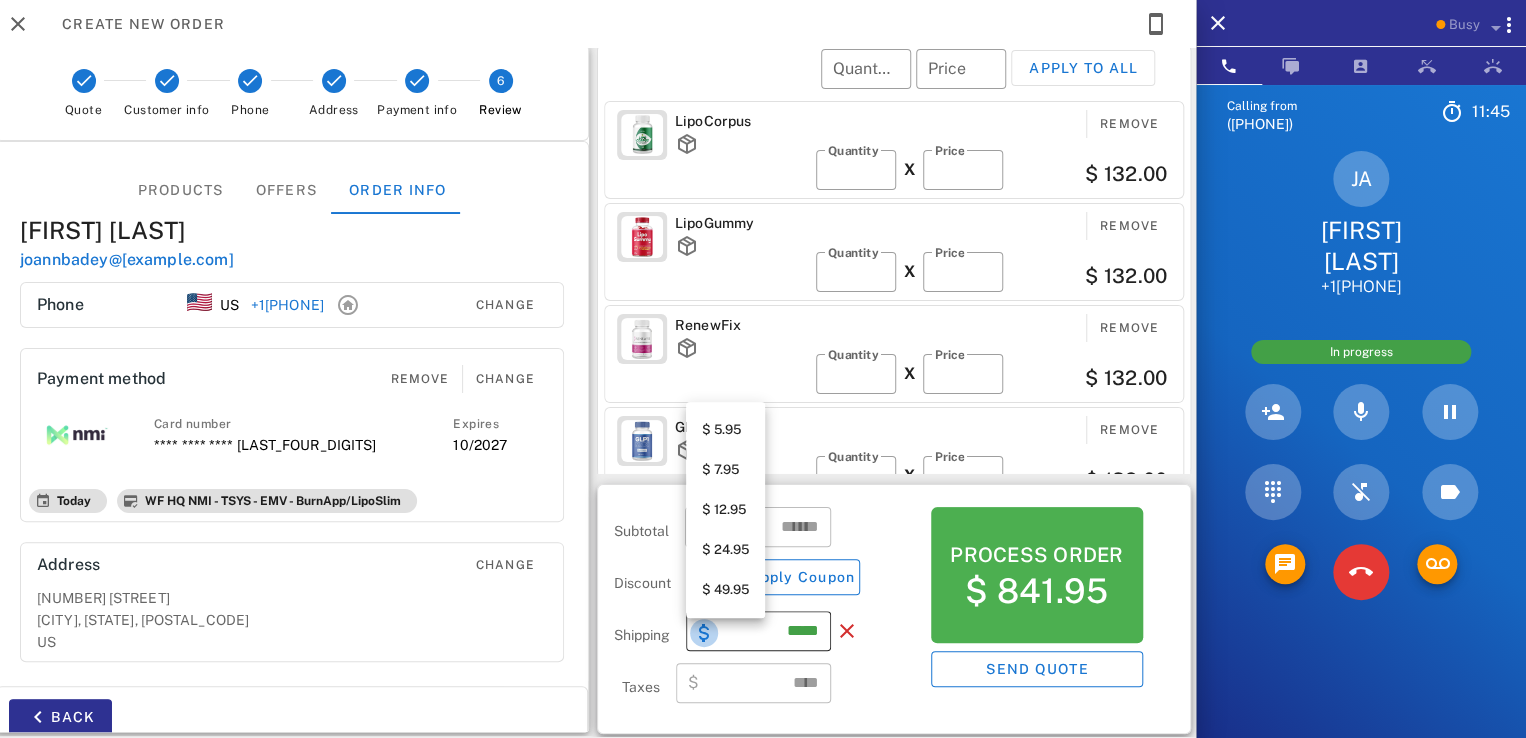 click at bounding box center (704, 633) 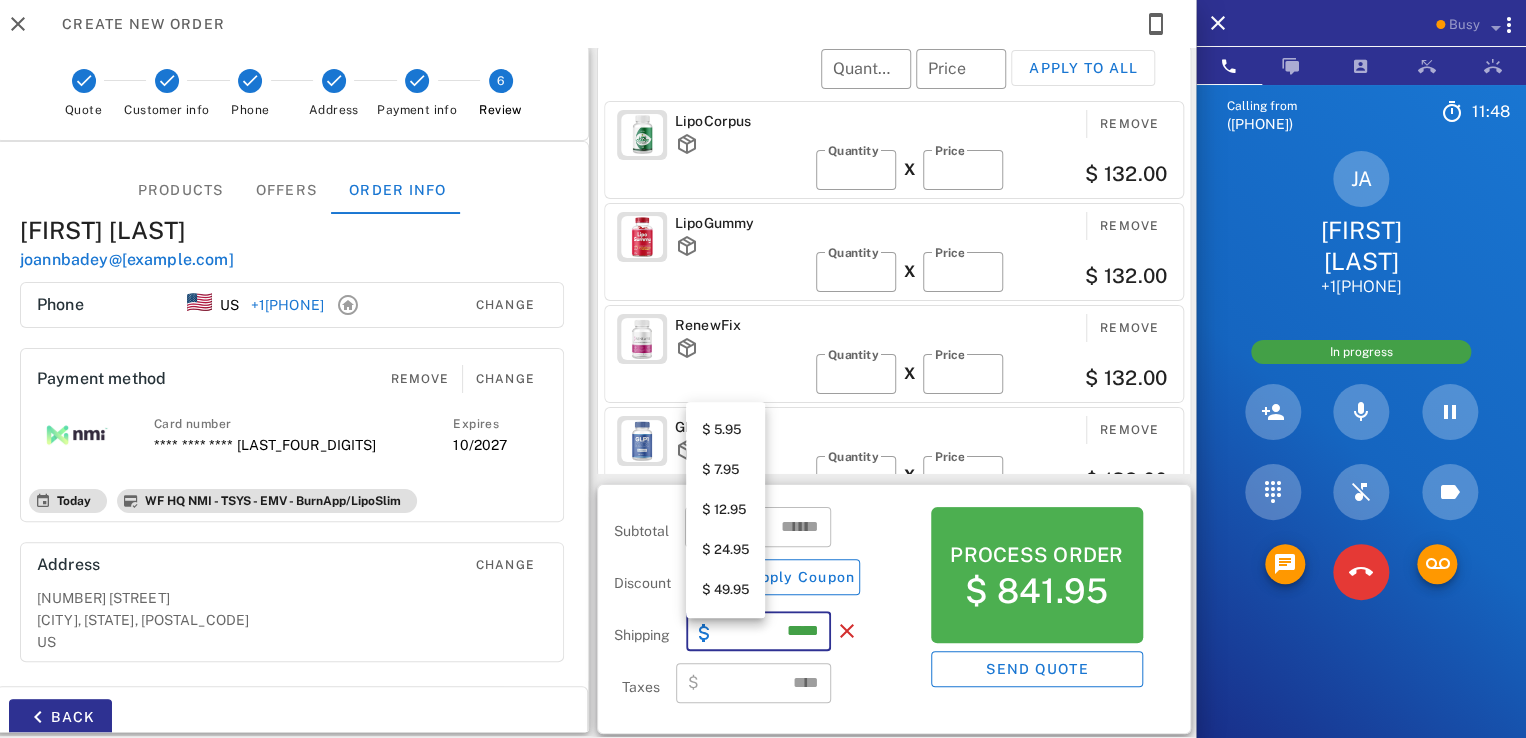 click on "$ 12.95" at bounding box center (725, 510) 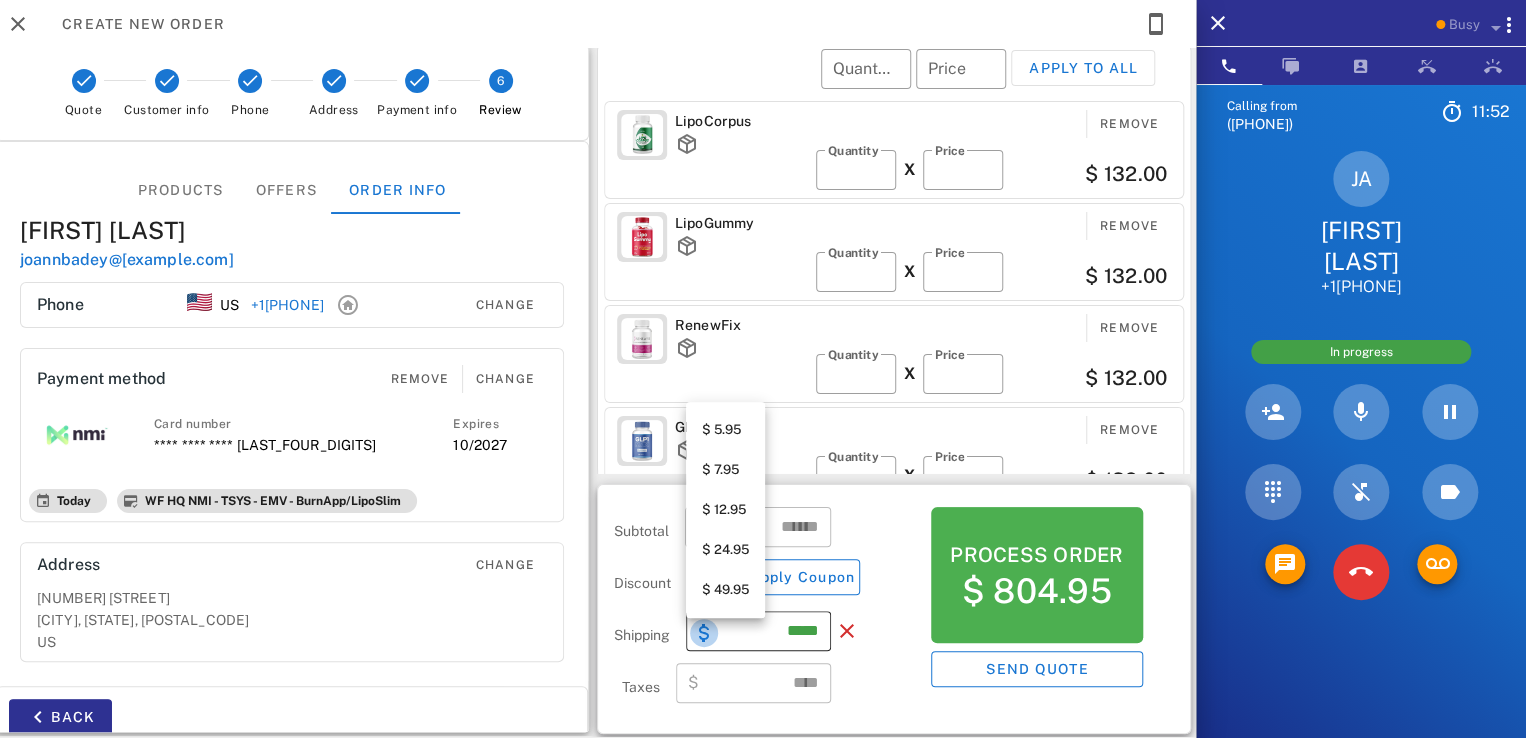 click at bounding box center (704, 633) 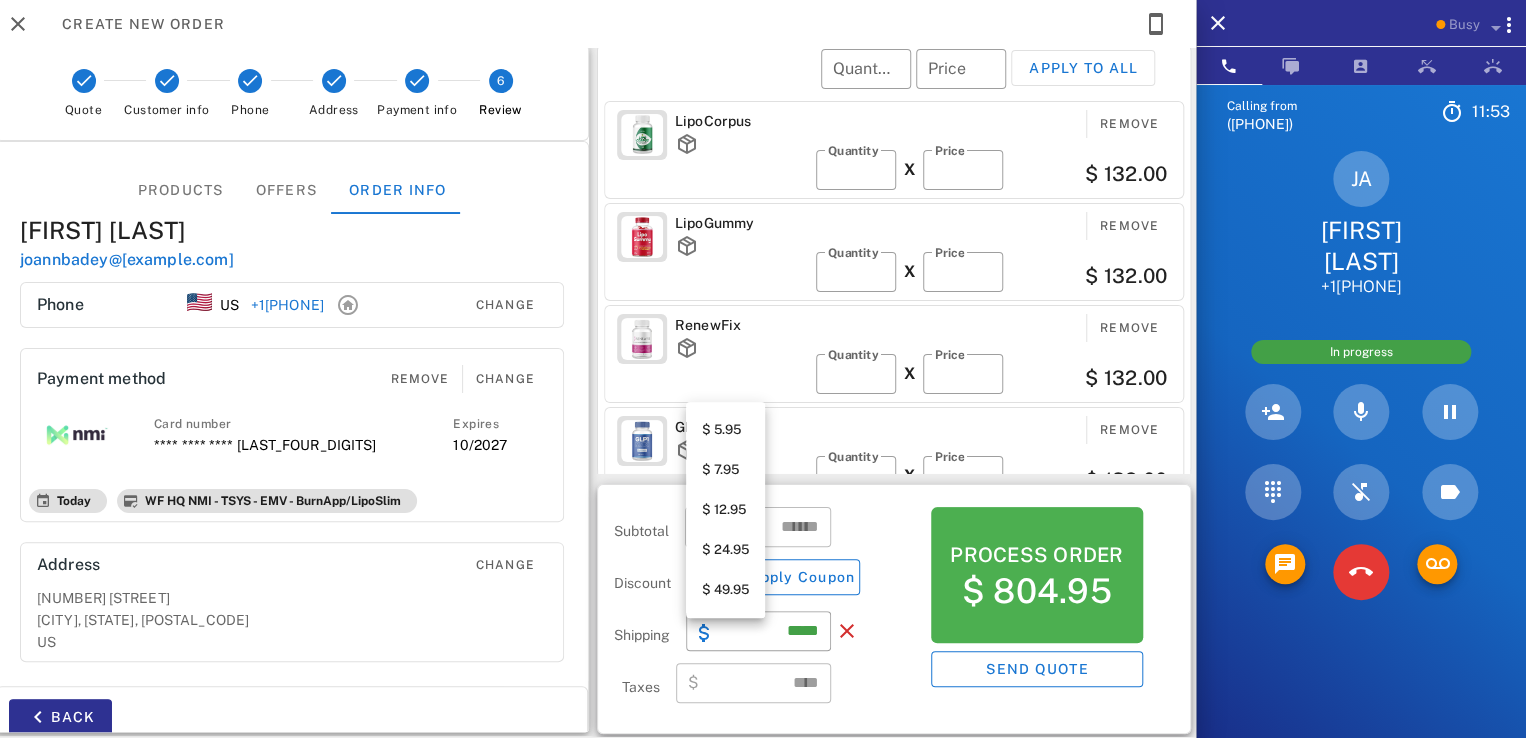 click on "$ 12.95" at bounding box center [725, 510] 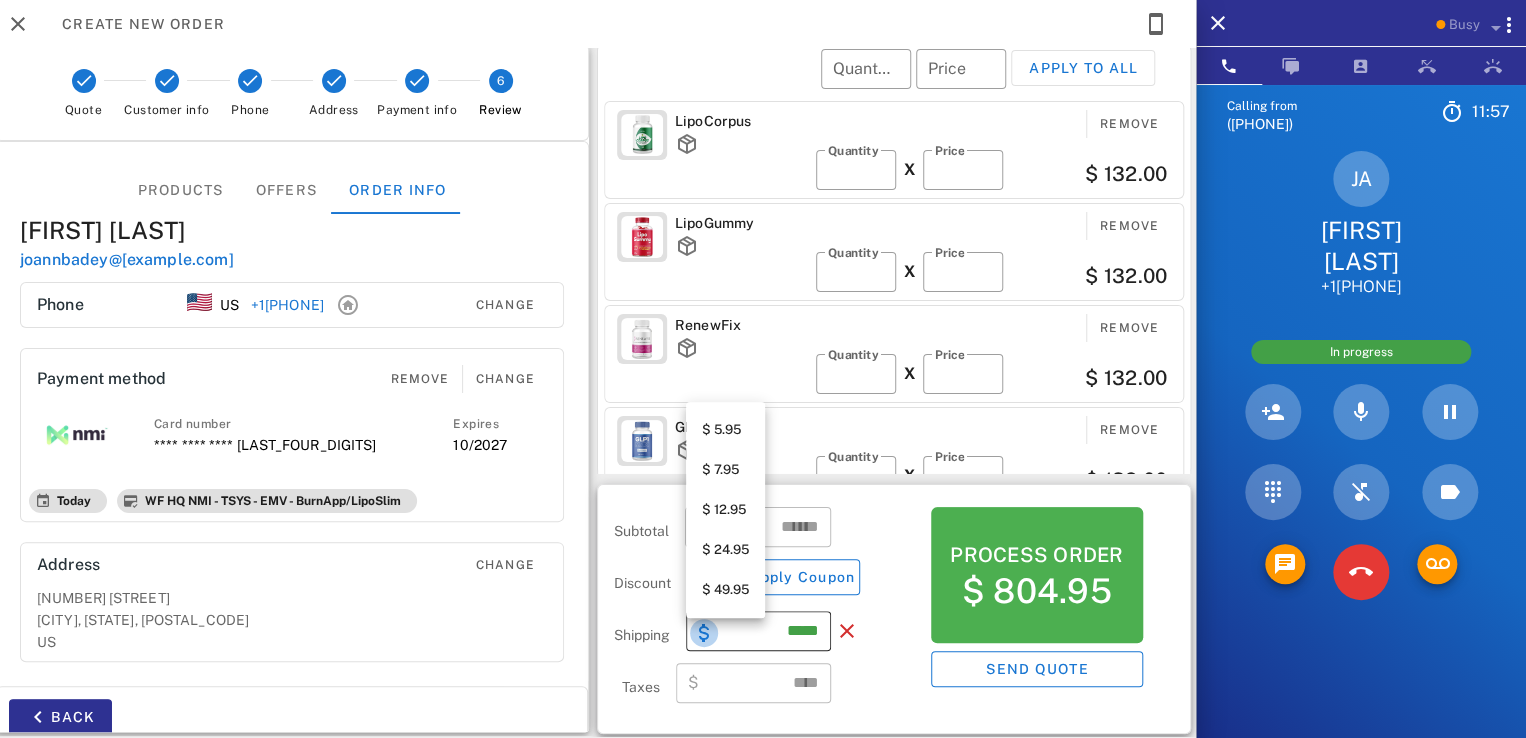 click at bounding box center (704, 633) 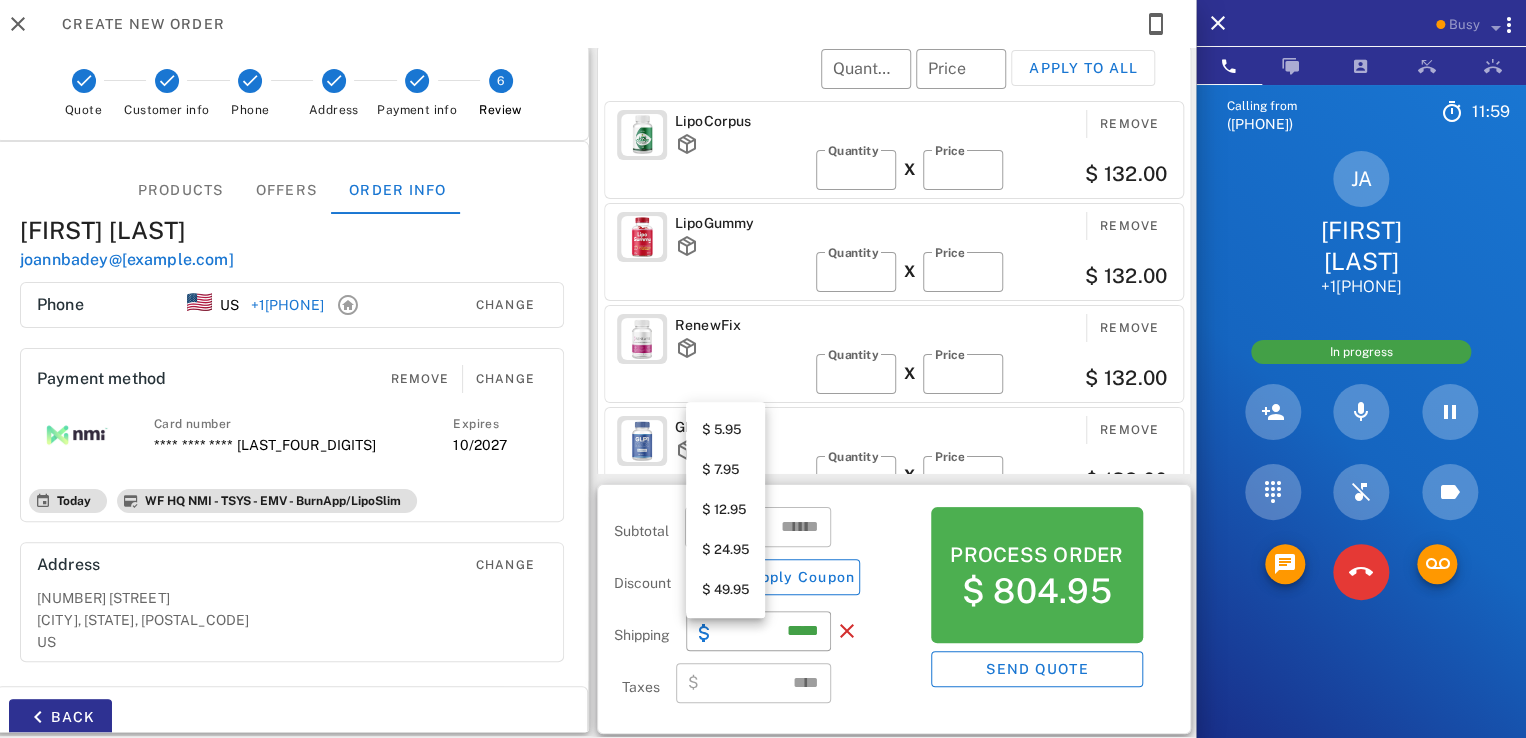 click on "$ 24.95" at bounding box center (725, 550) 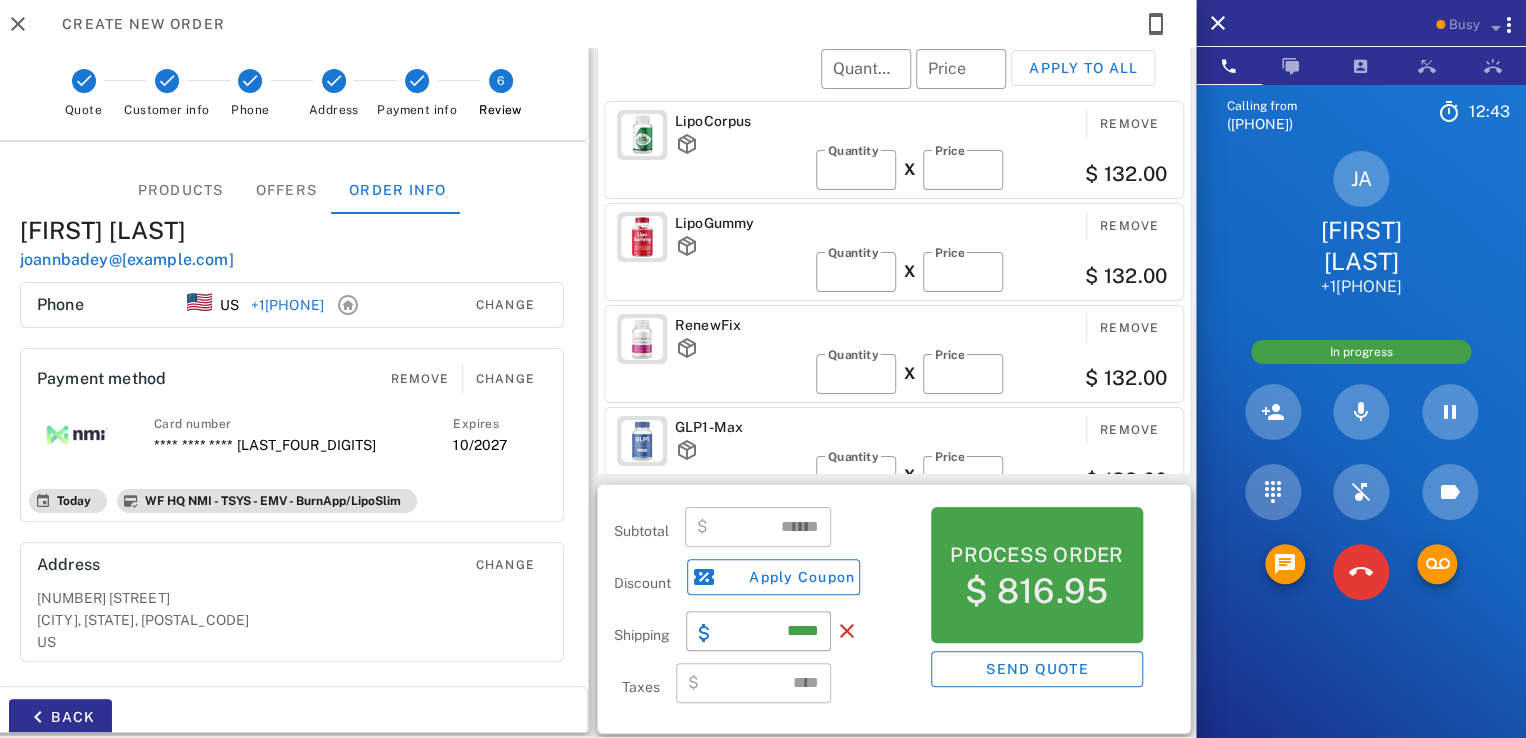 click on "$ 816.95" at bounding box center (1036, 591) 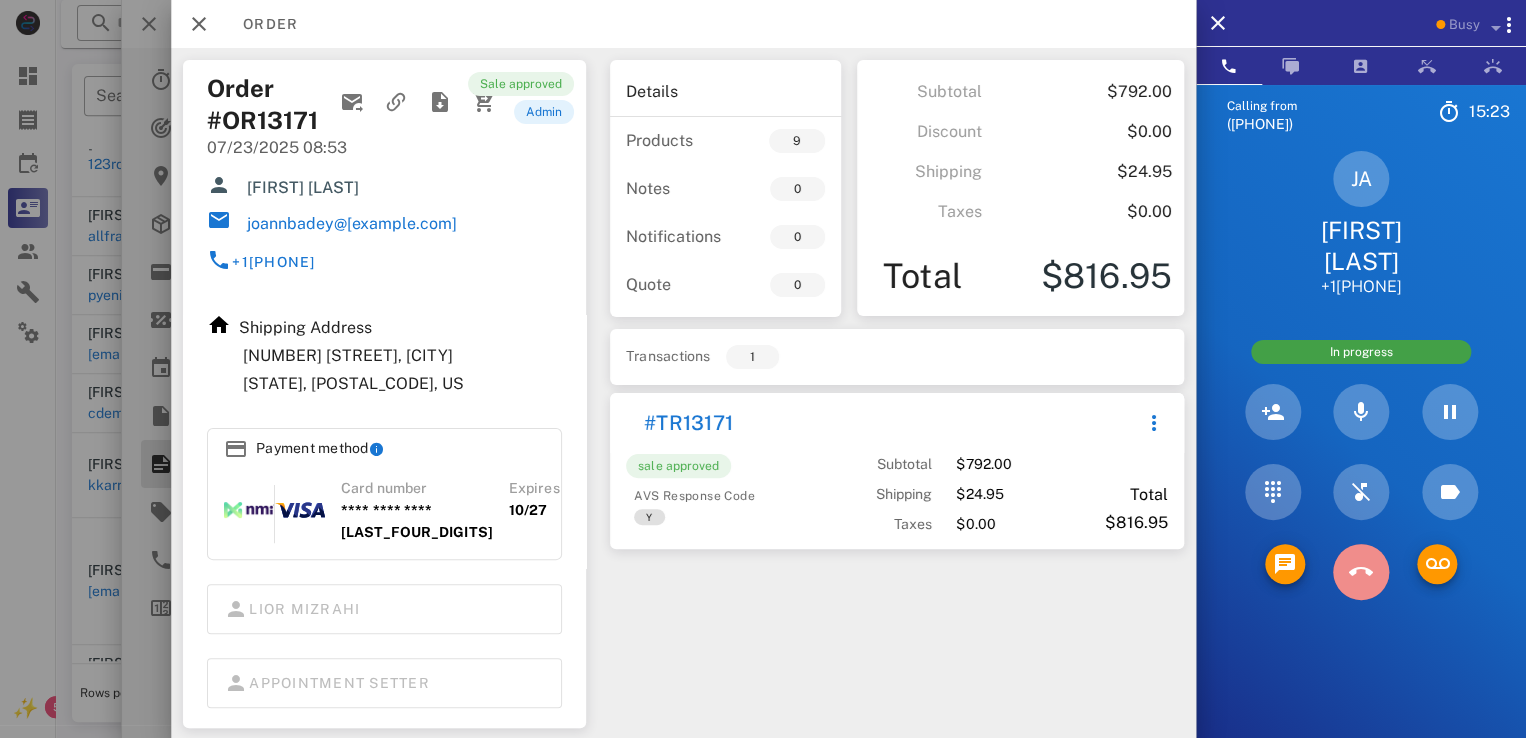 click at bounding box center [1361, 572] 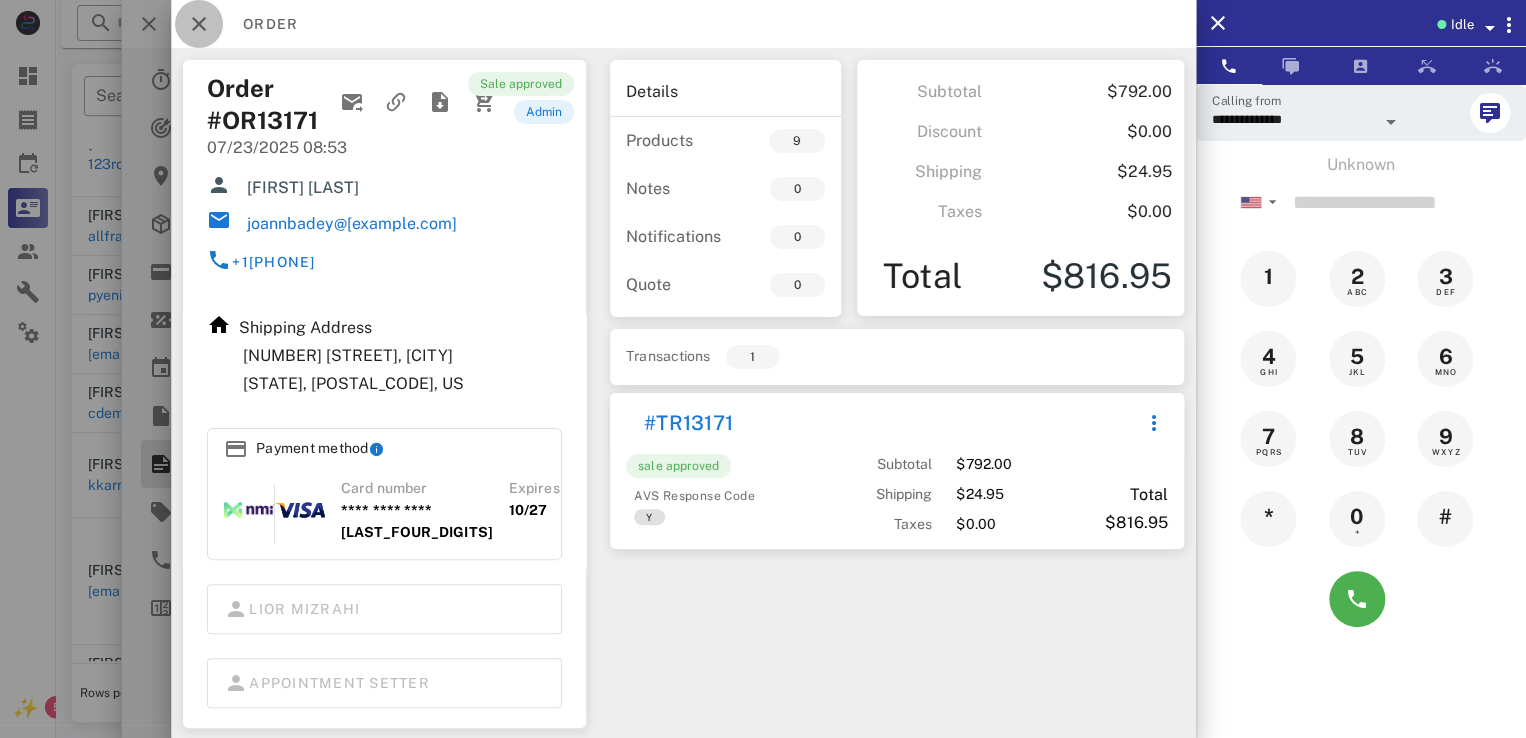 click at bounding box center (199, 24) 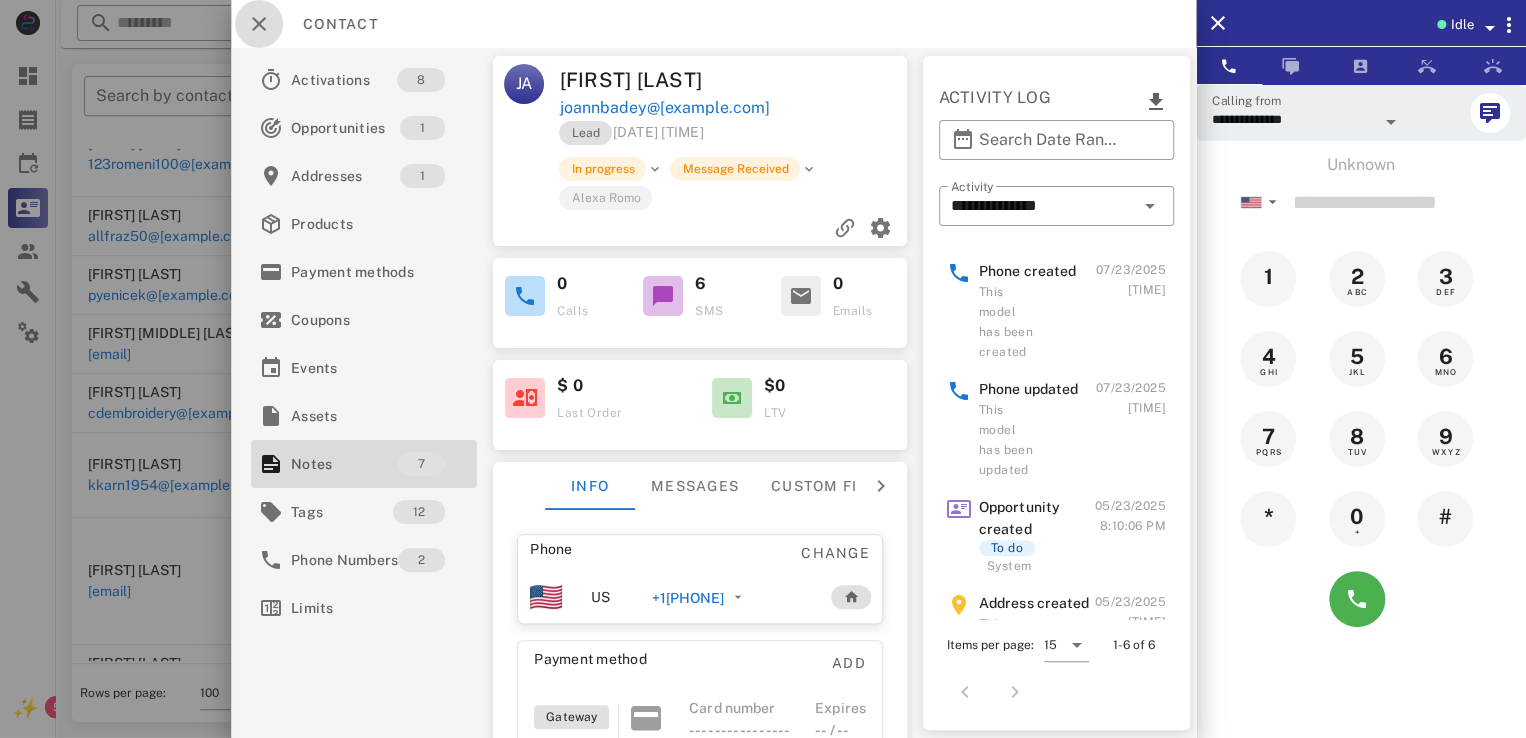 click at bounding box center (259, 24) 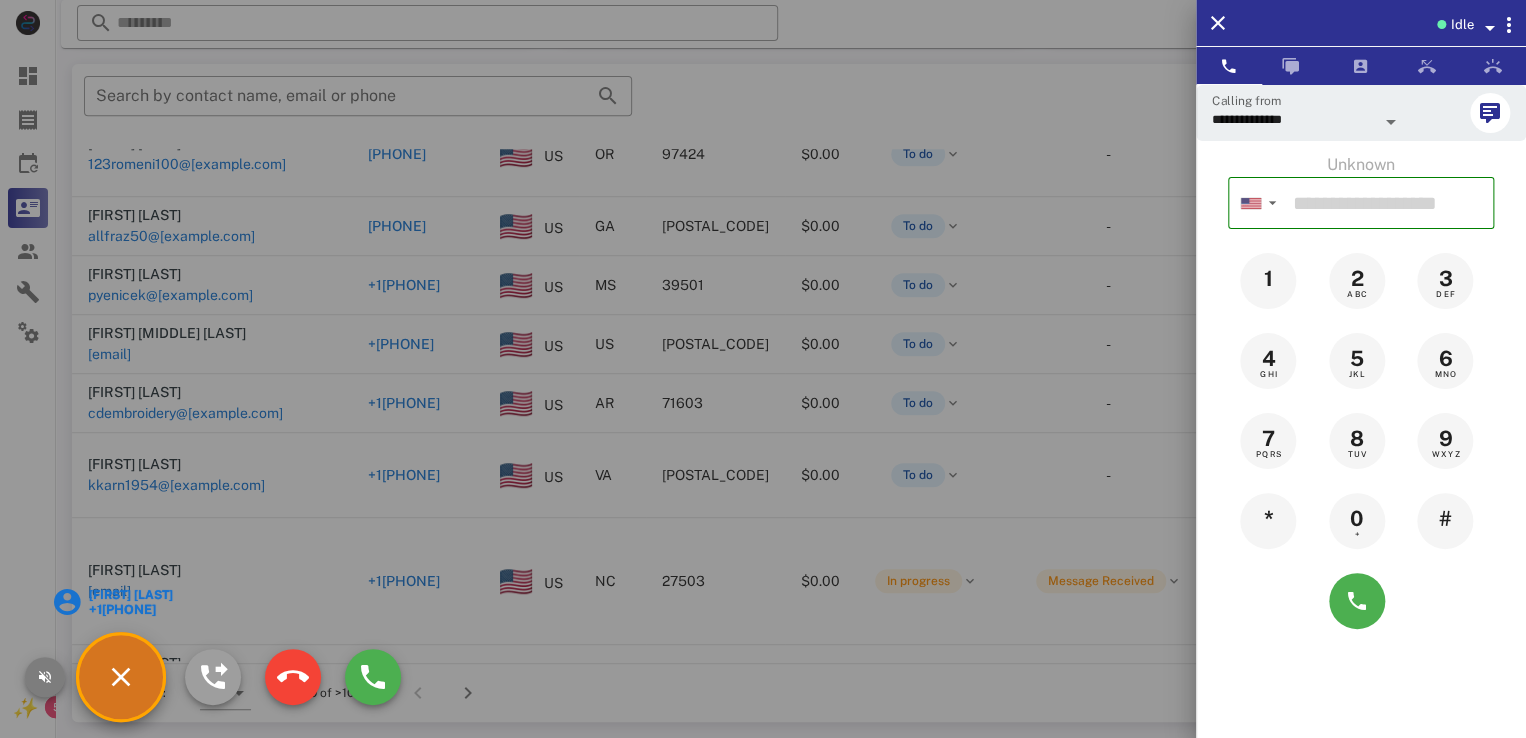 click at bounding box center (45, 677) 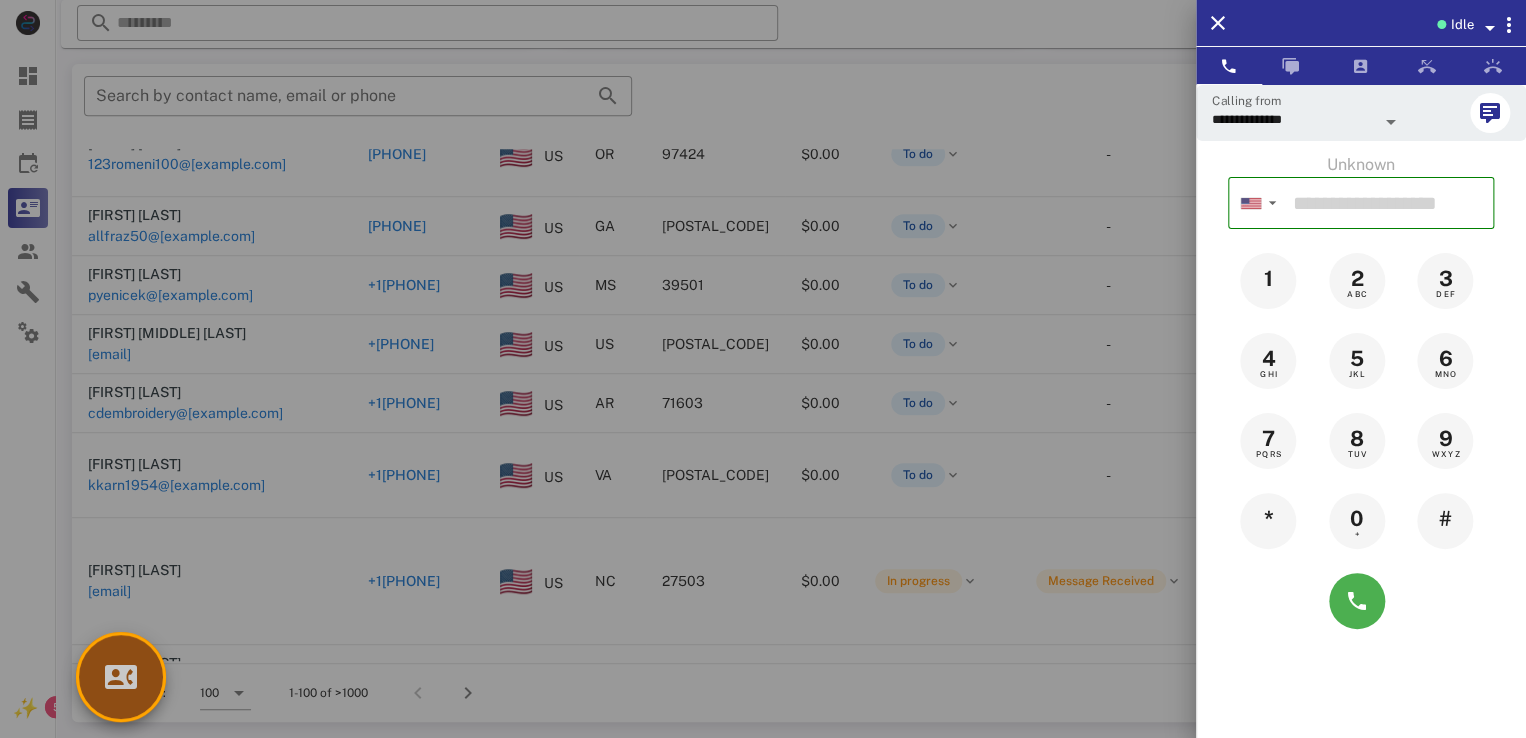 click at bounding box center [121, 677] 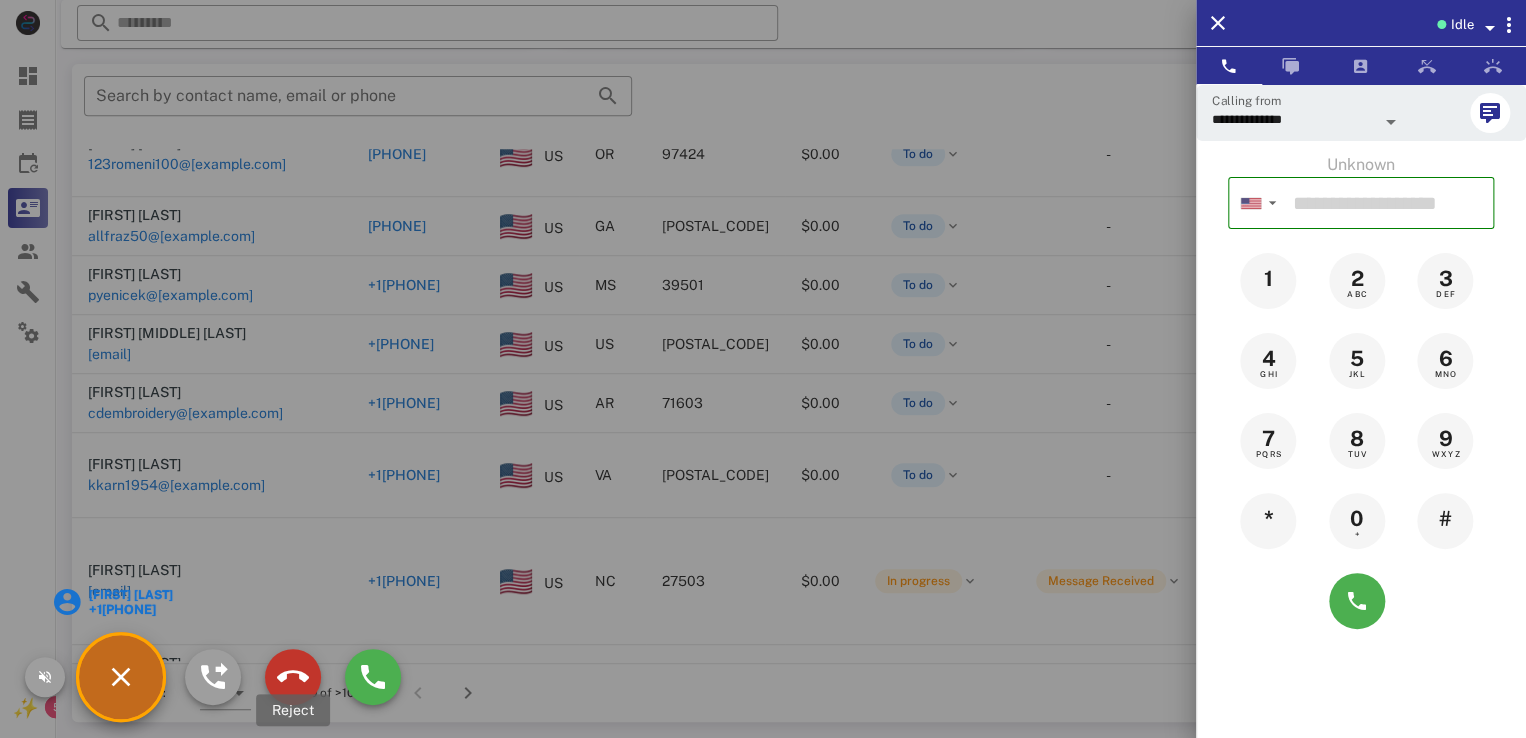 click at bounding box center (293, 677) 